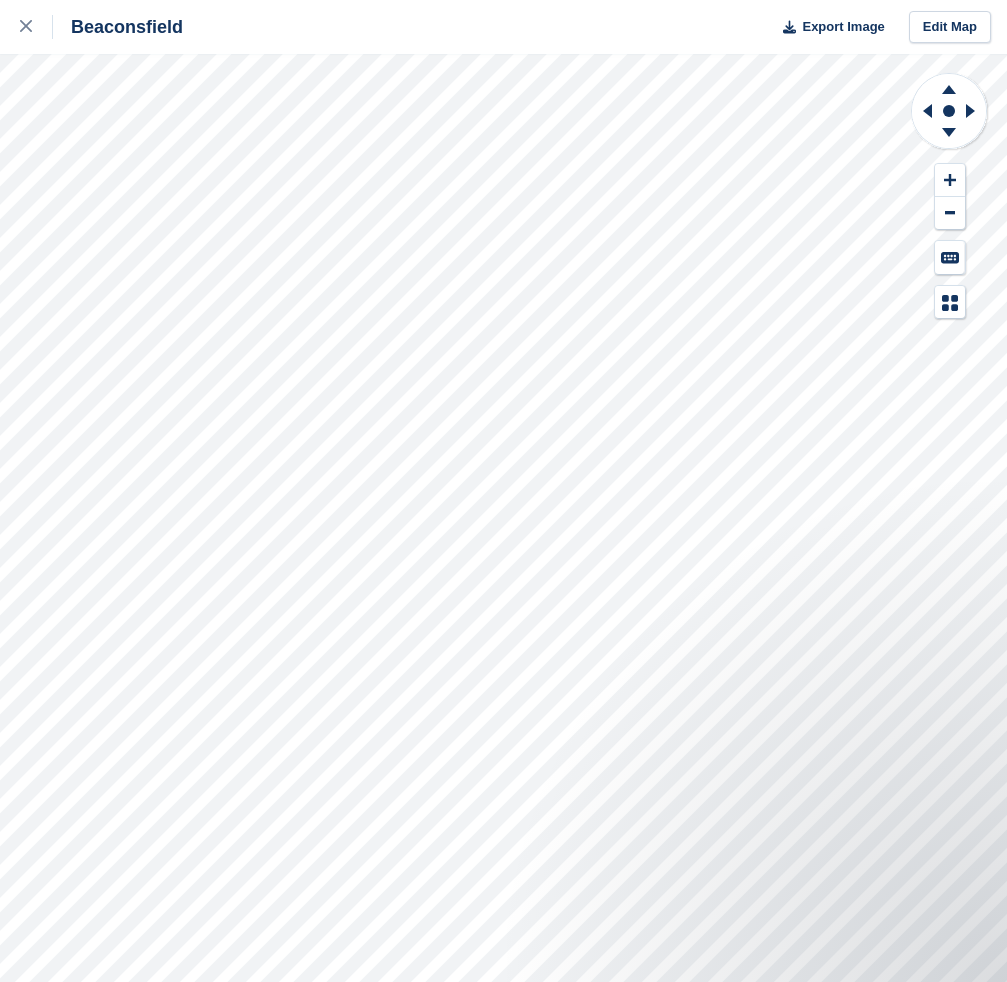 scroll, scrollTop: 0, scrollLeft: 0, axis: both 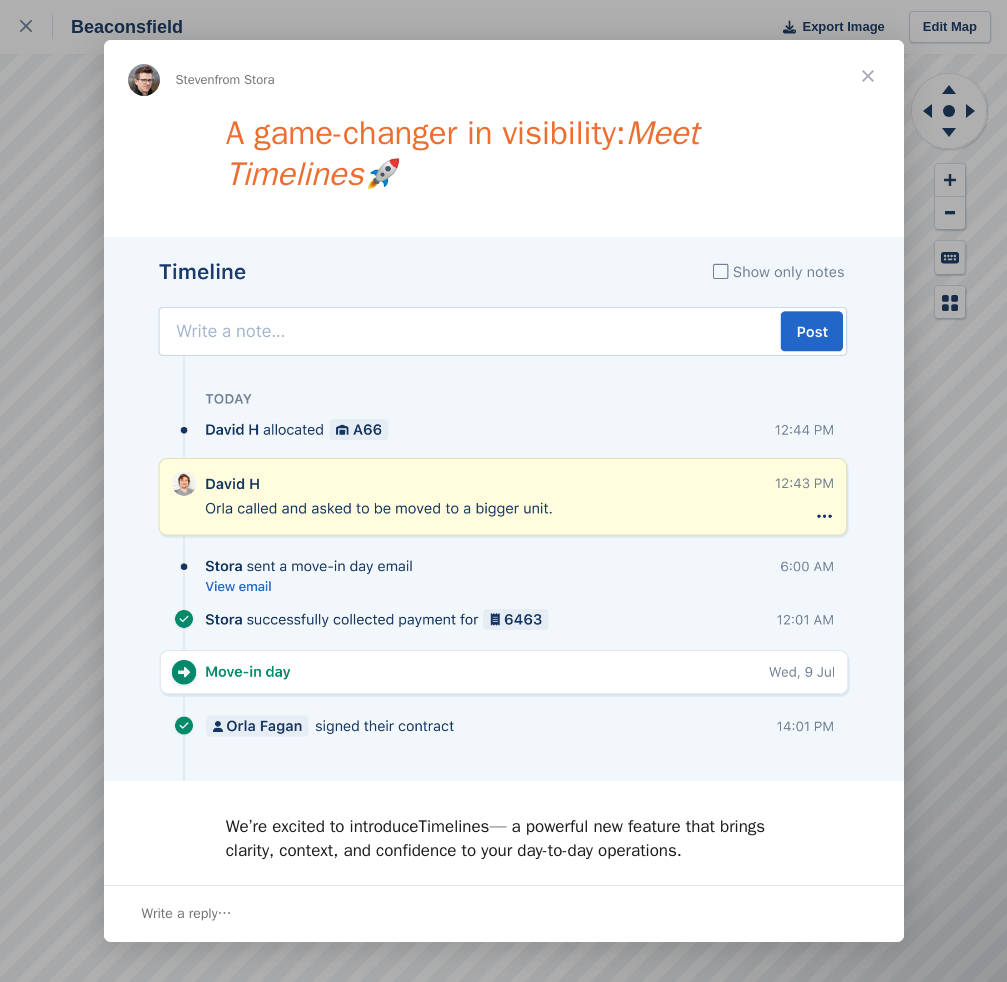 click at bounding box center [868, 76] 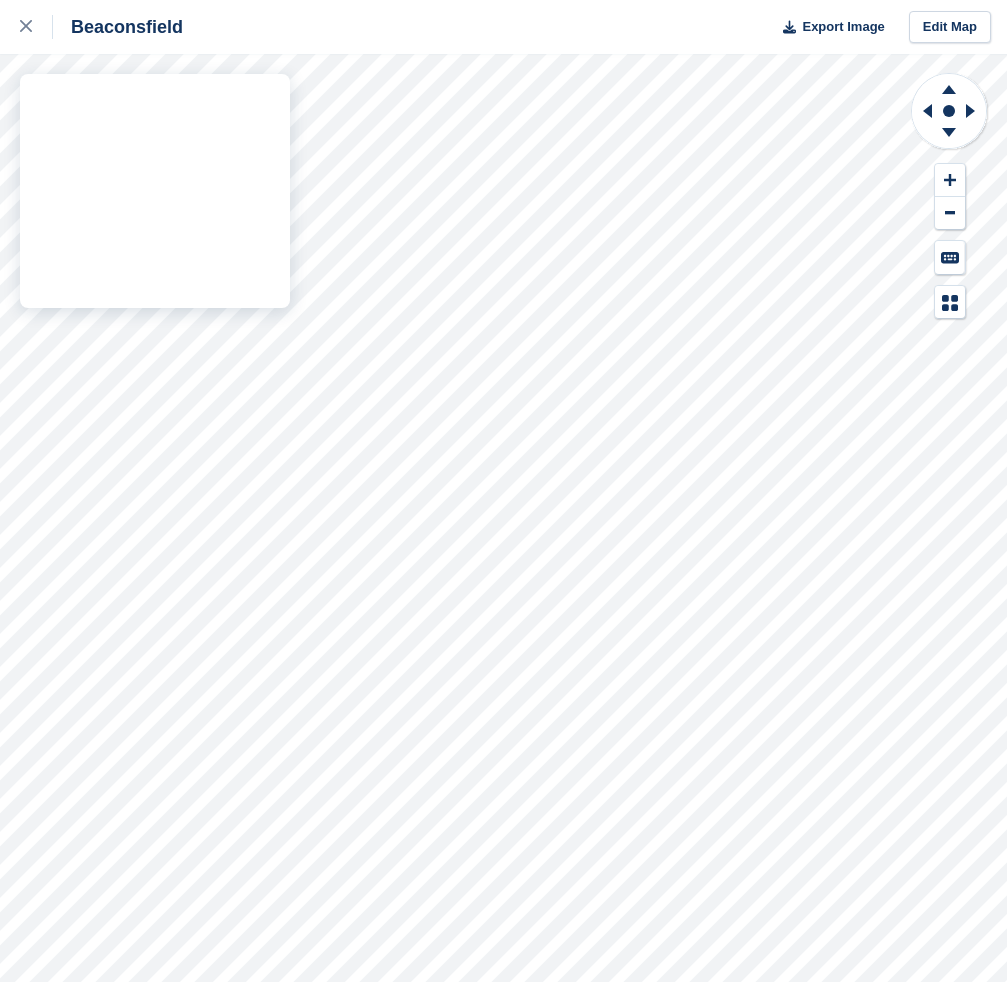 click on "Beaconsfield Export Image Edit Map" at bounding box center [503, 491] 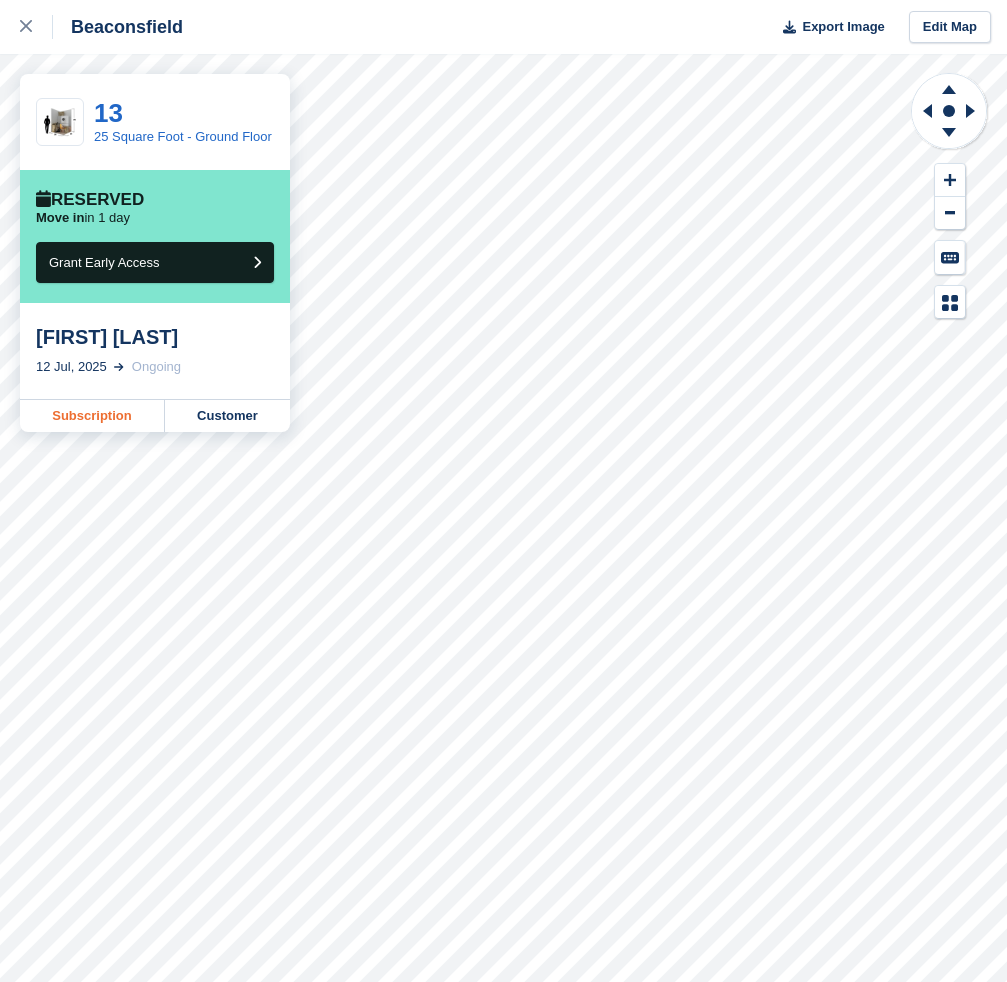click on "Subscription" at bounding box center (92, 416) 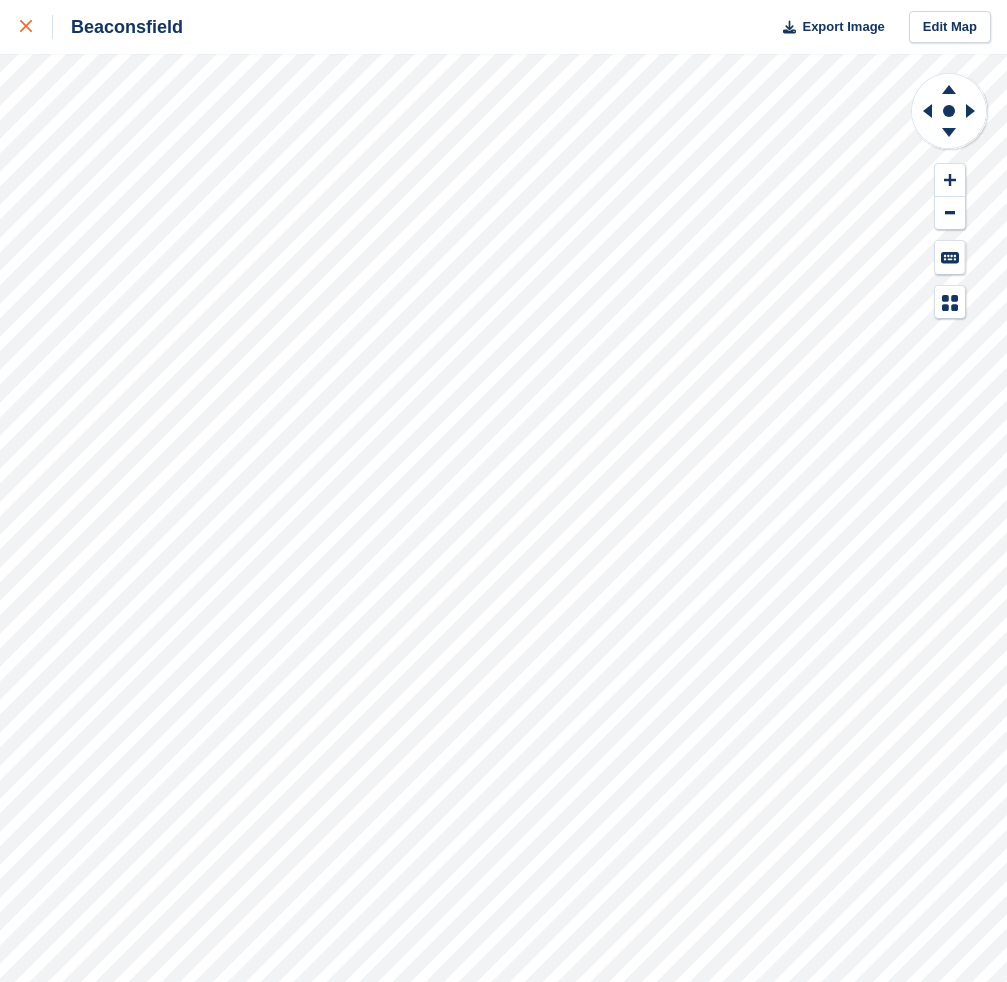 click 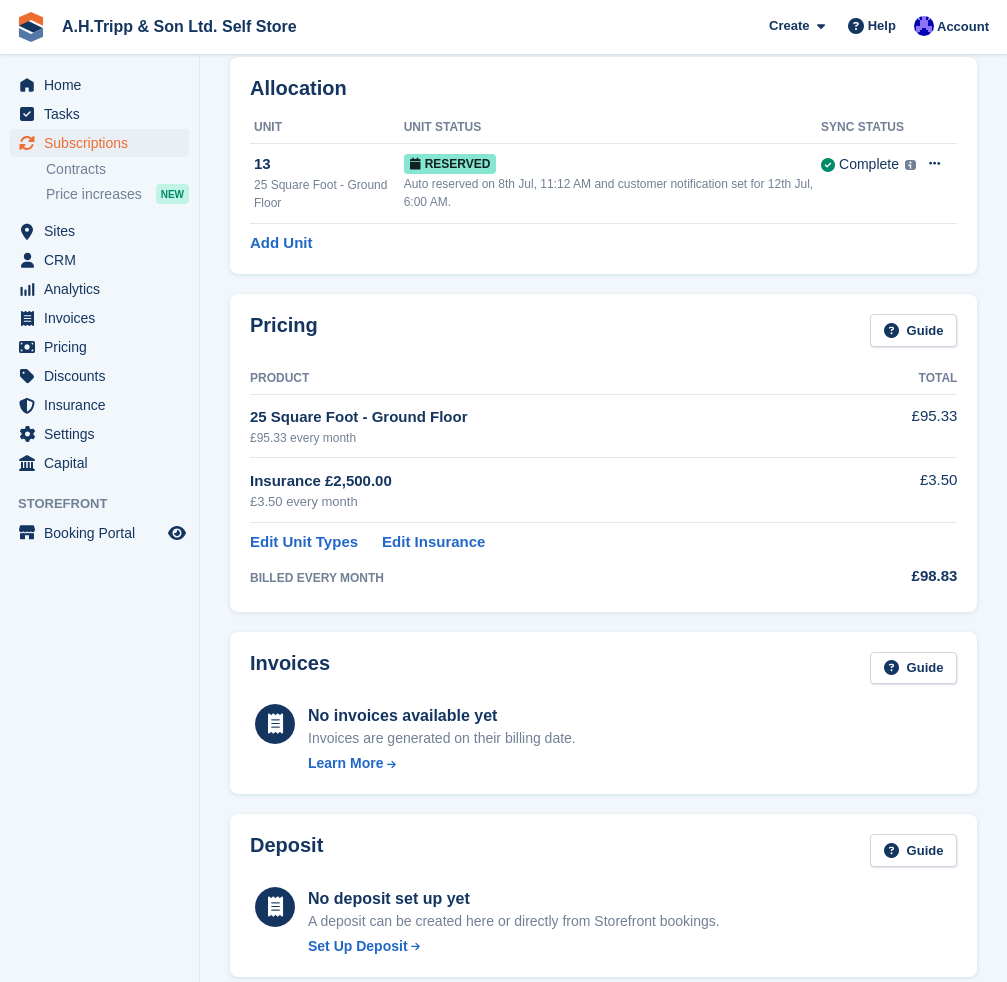 scroll, scrollTop: 0, scrollLeft: 0, axis: both 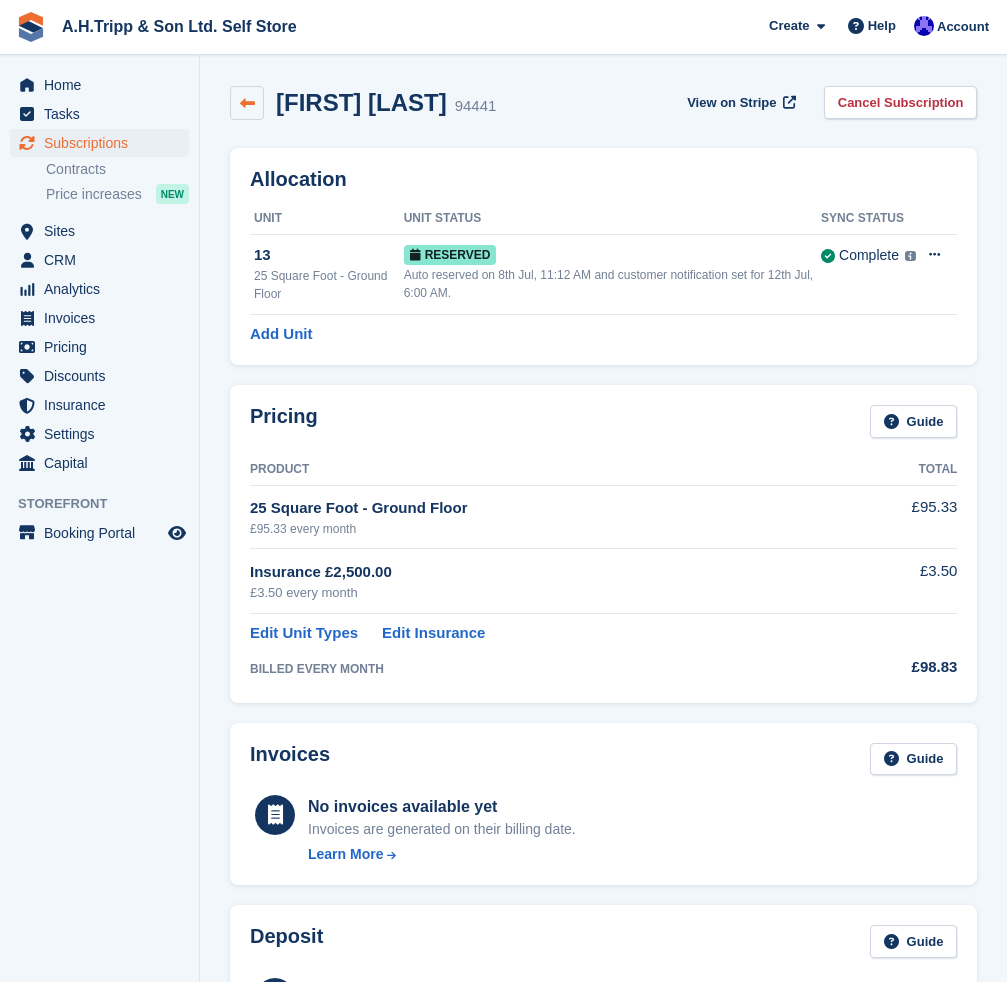 click at bounding box center [247, 103] 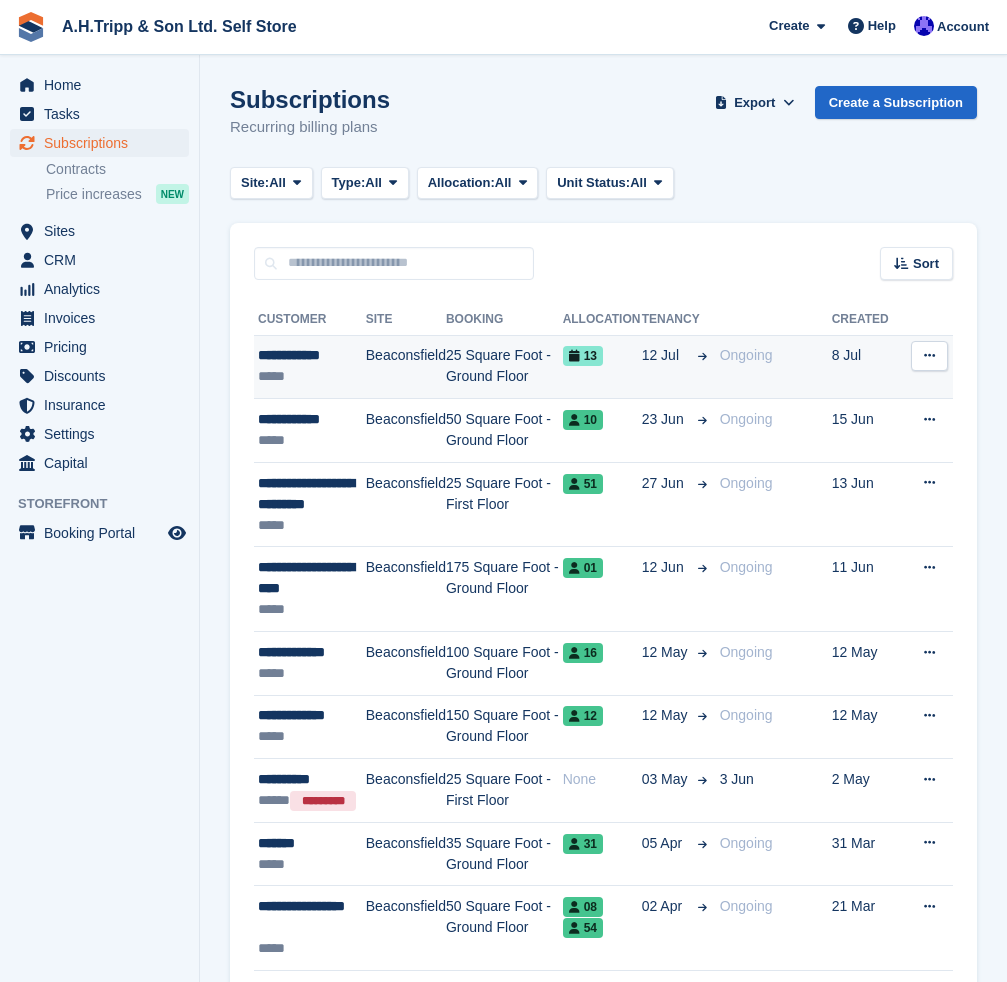 click on "**********" at bounding box center (312, 355) 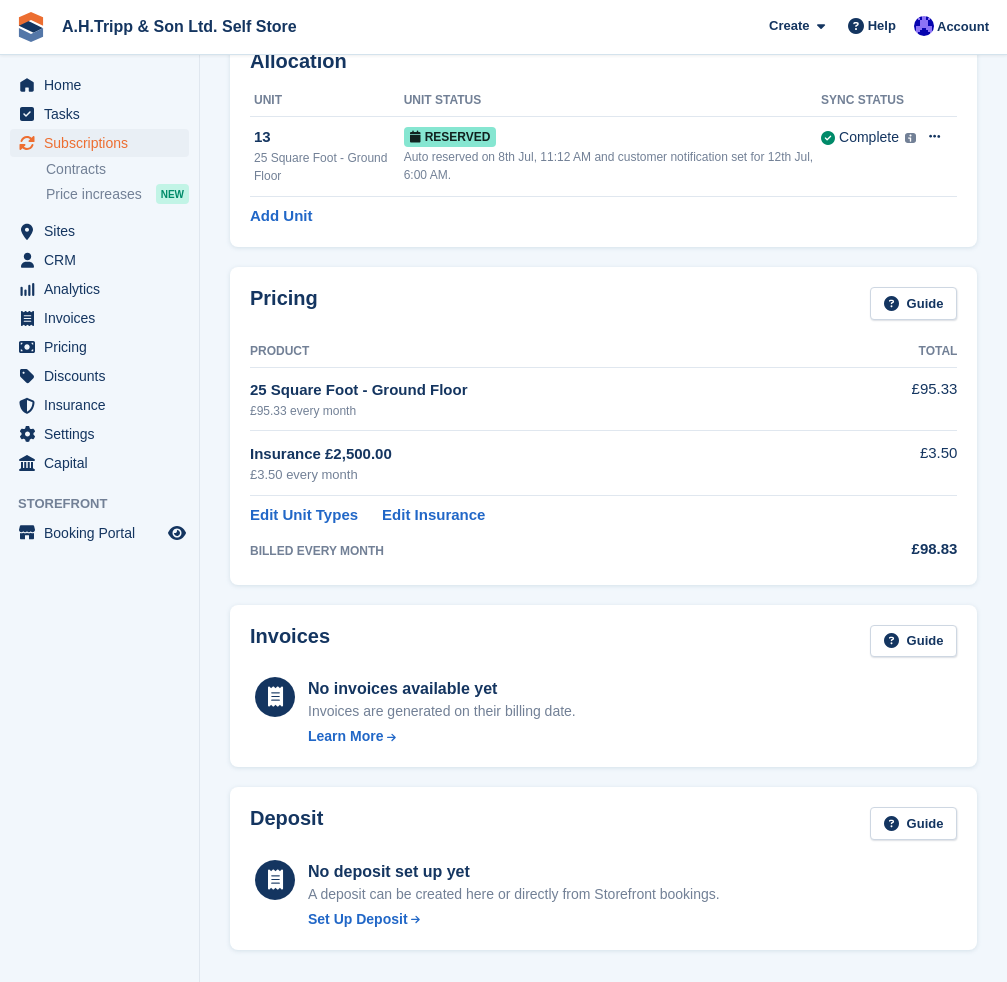 scroll, scrollTop: 600, scrollLeft: 0, axis: vertical 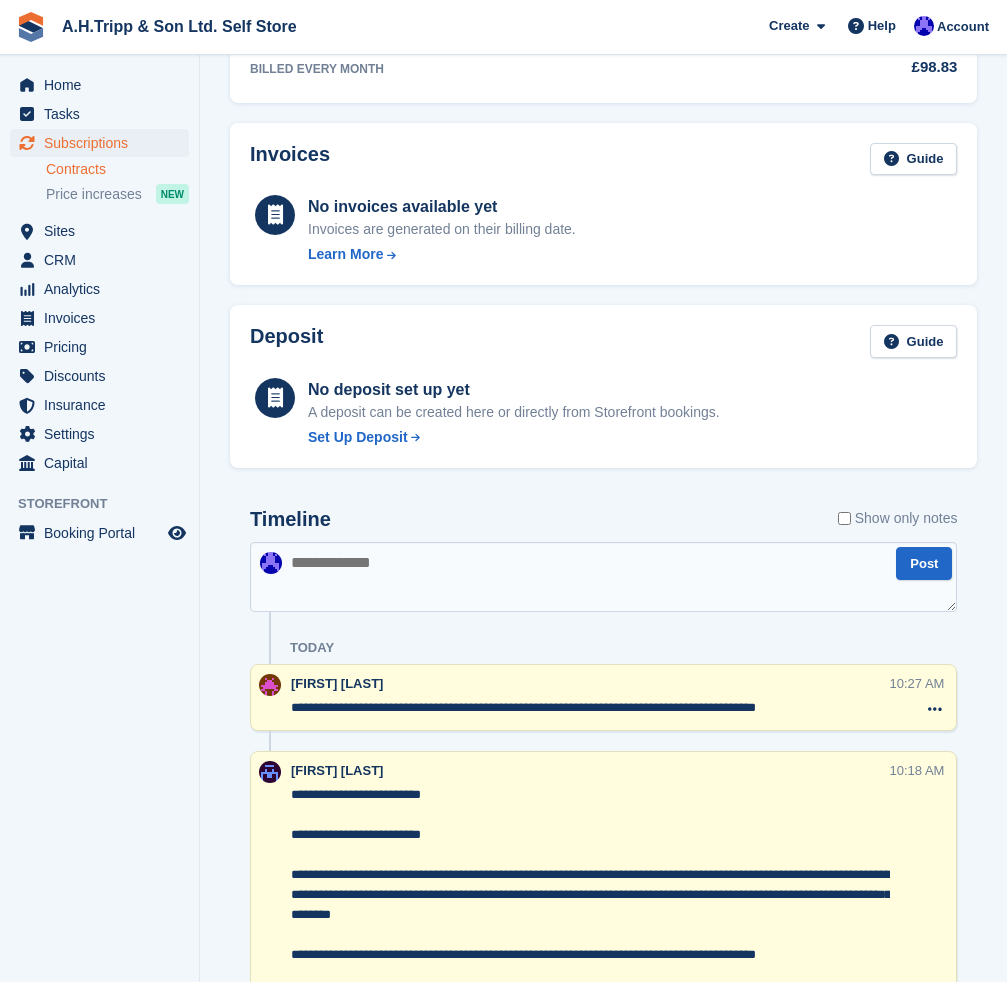 click on "Contracts" at bounding box center [117, 169] 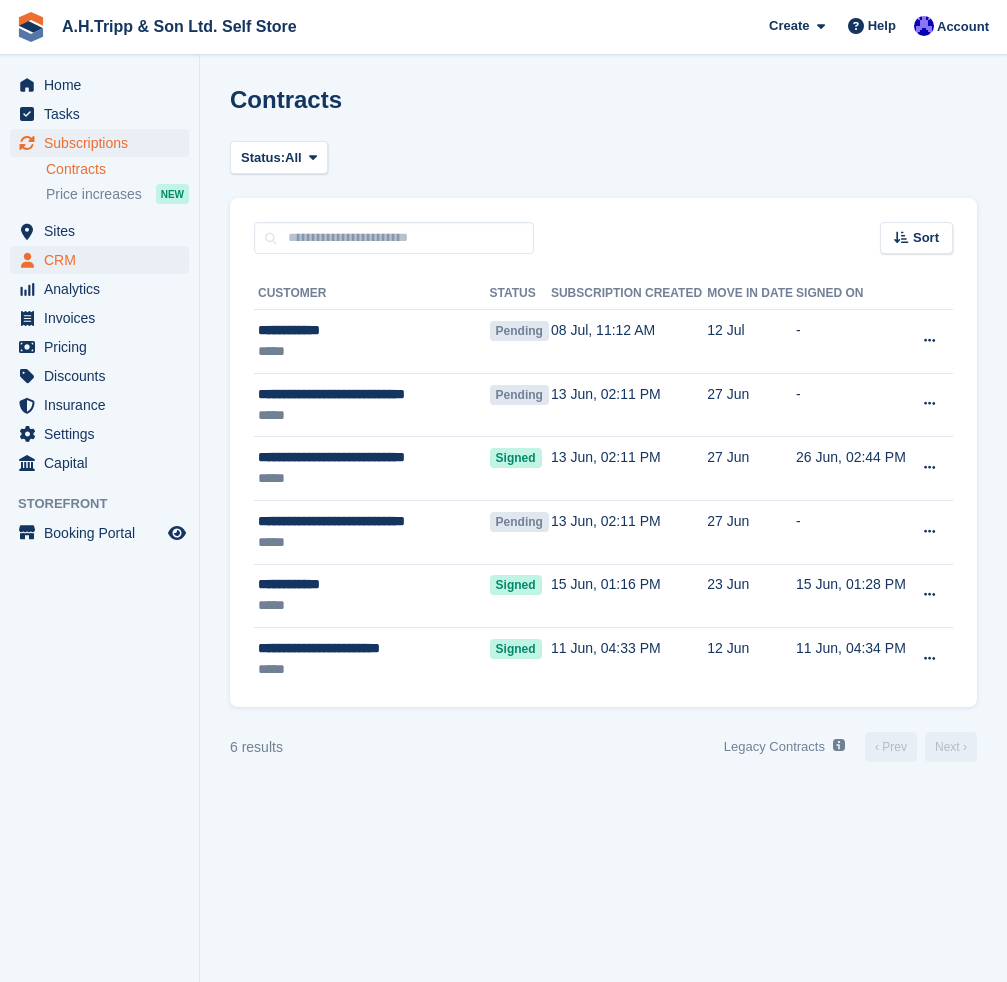 scroll, scrollTop: 0, scrollLeft: 0, axis: both 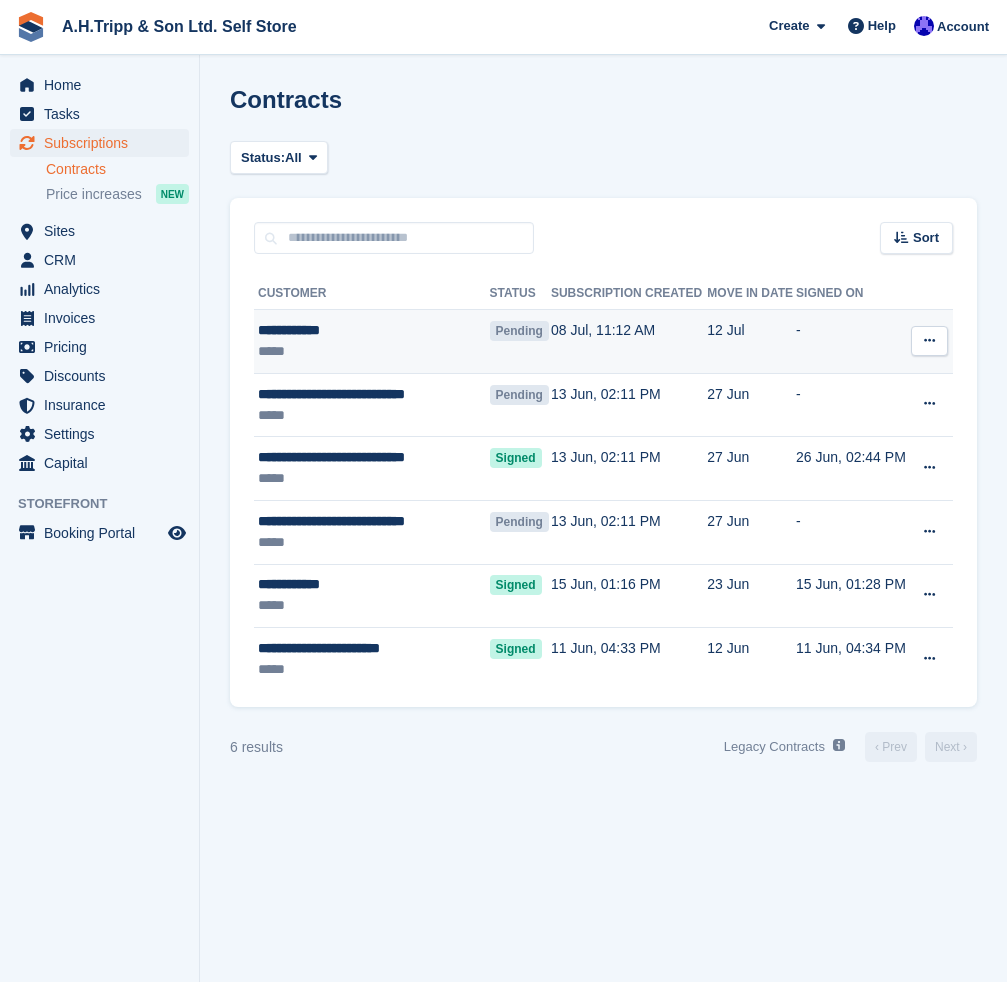 click on "**********" at bounding box center (370, 330) 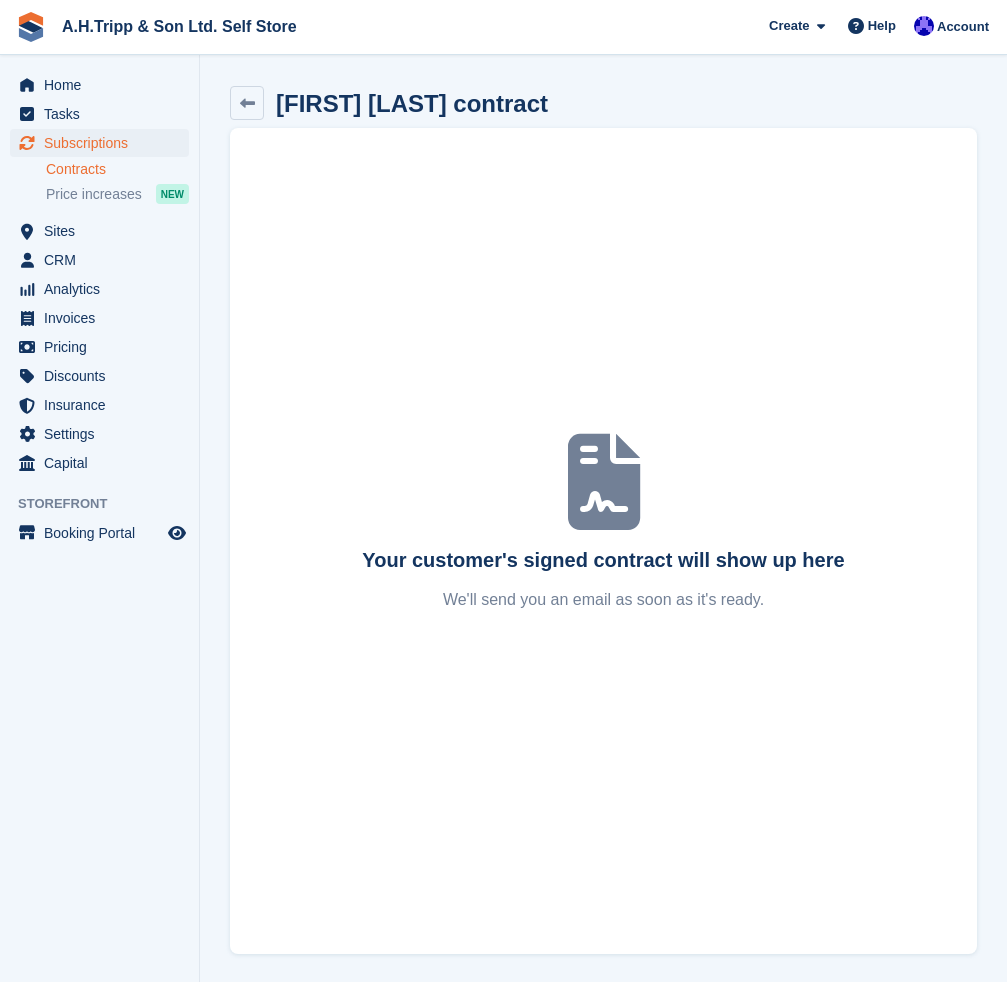 scroll, scrollTop: 0, scrollLeft: 0, axis: both 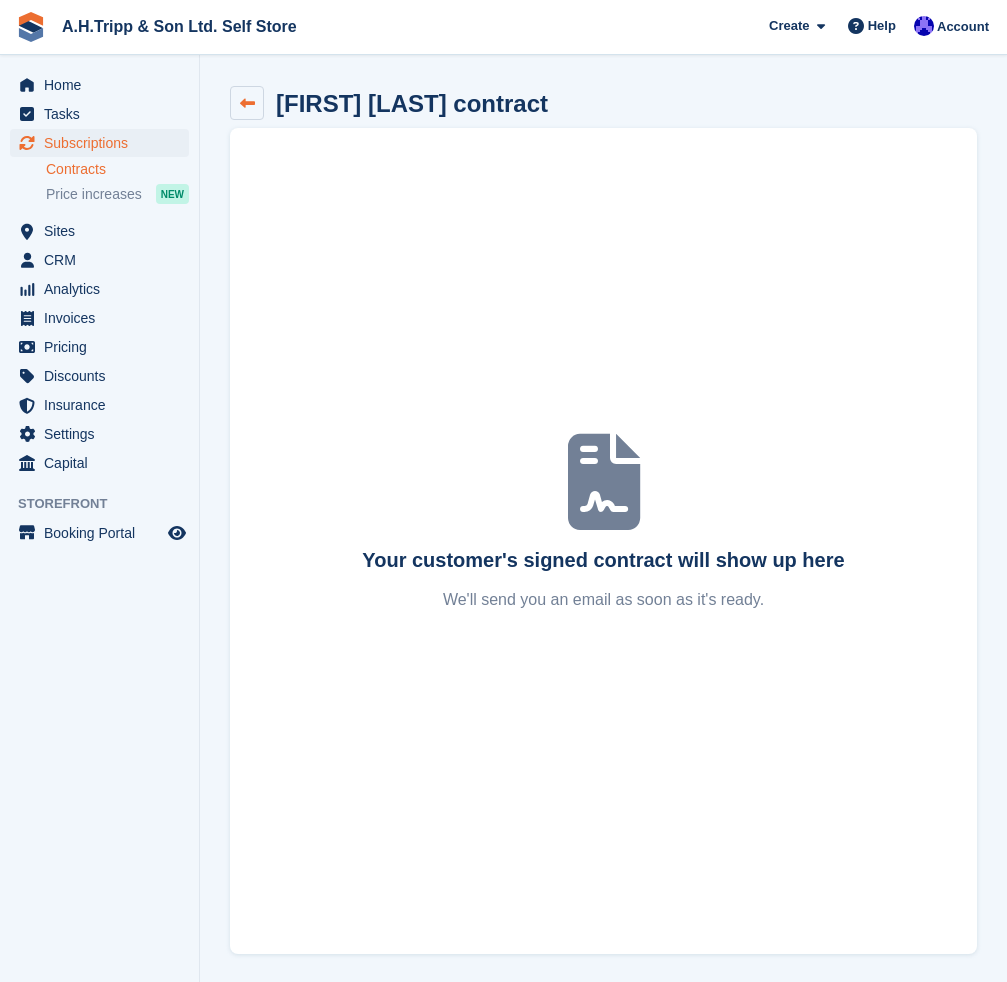 click at bounding box center [247, 103] 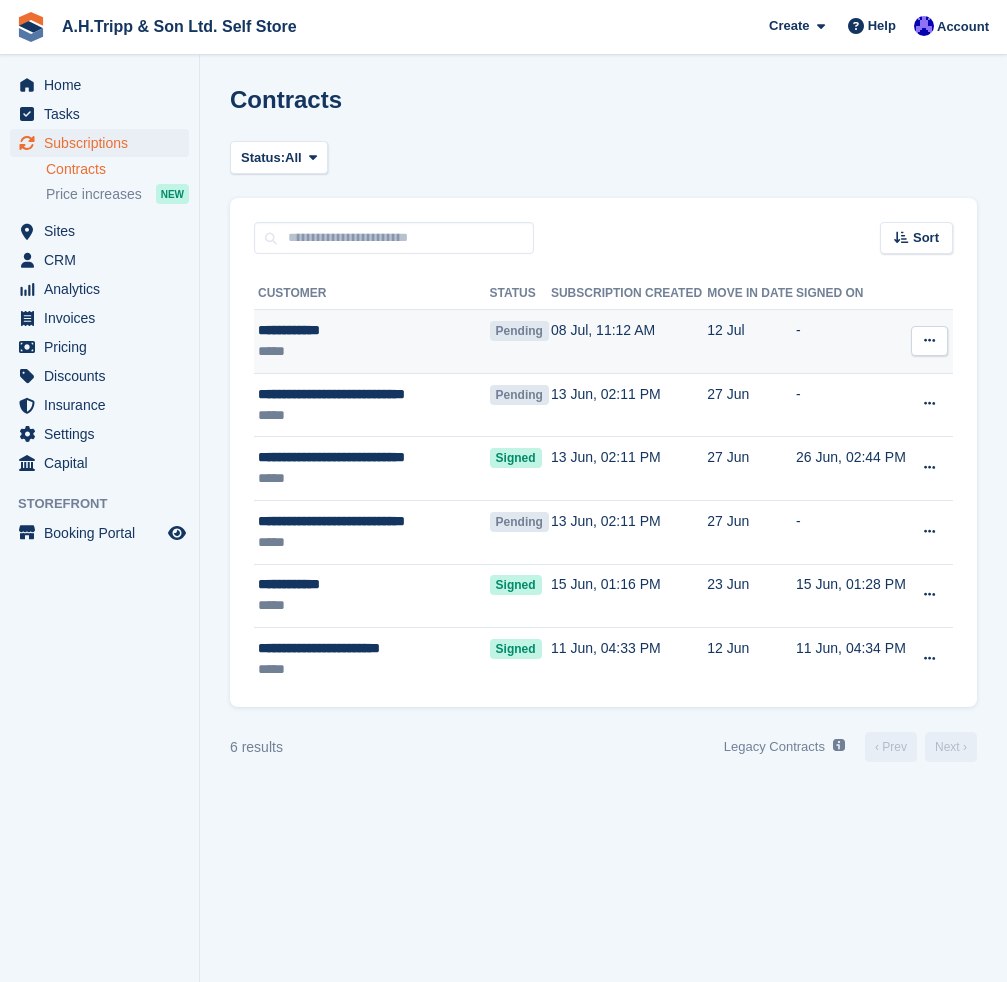 click at bounding box center [929, 341] 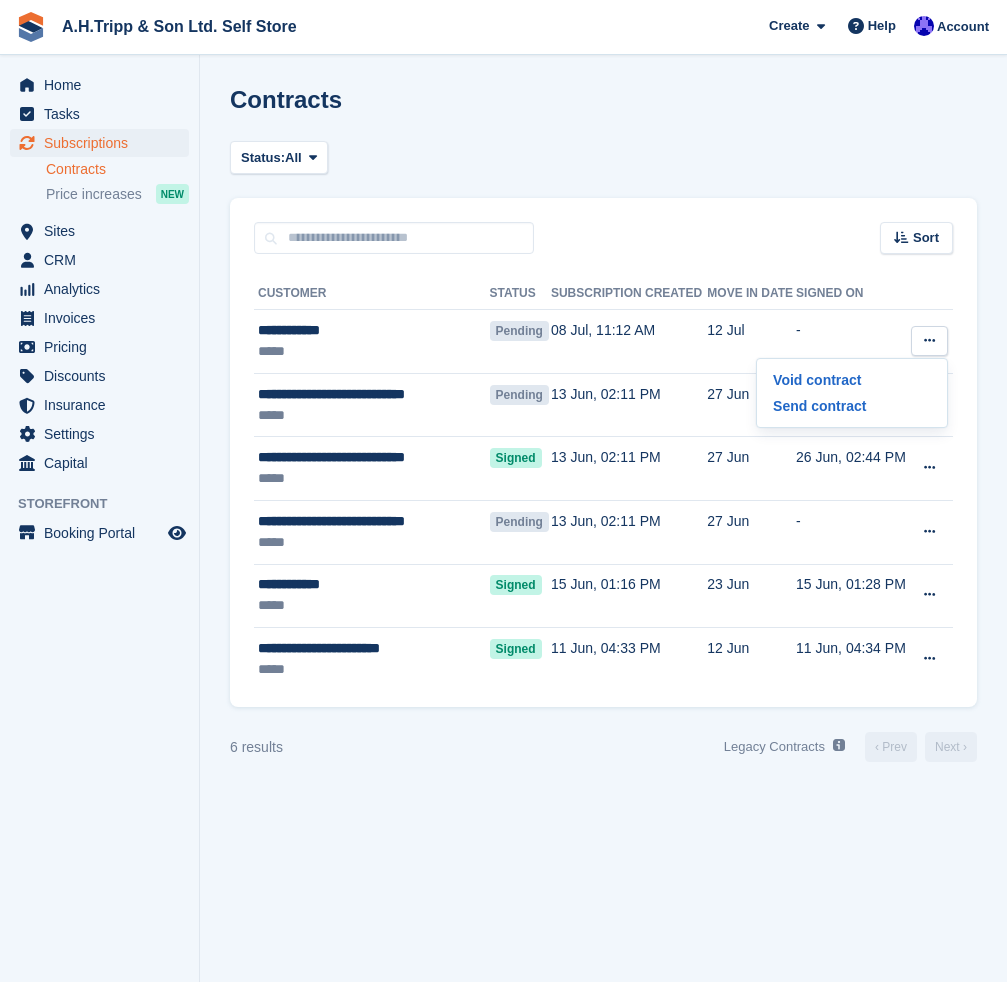 click on "Contracts" at bounding box center (603, 111) 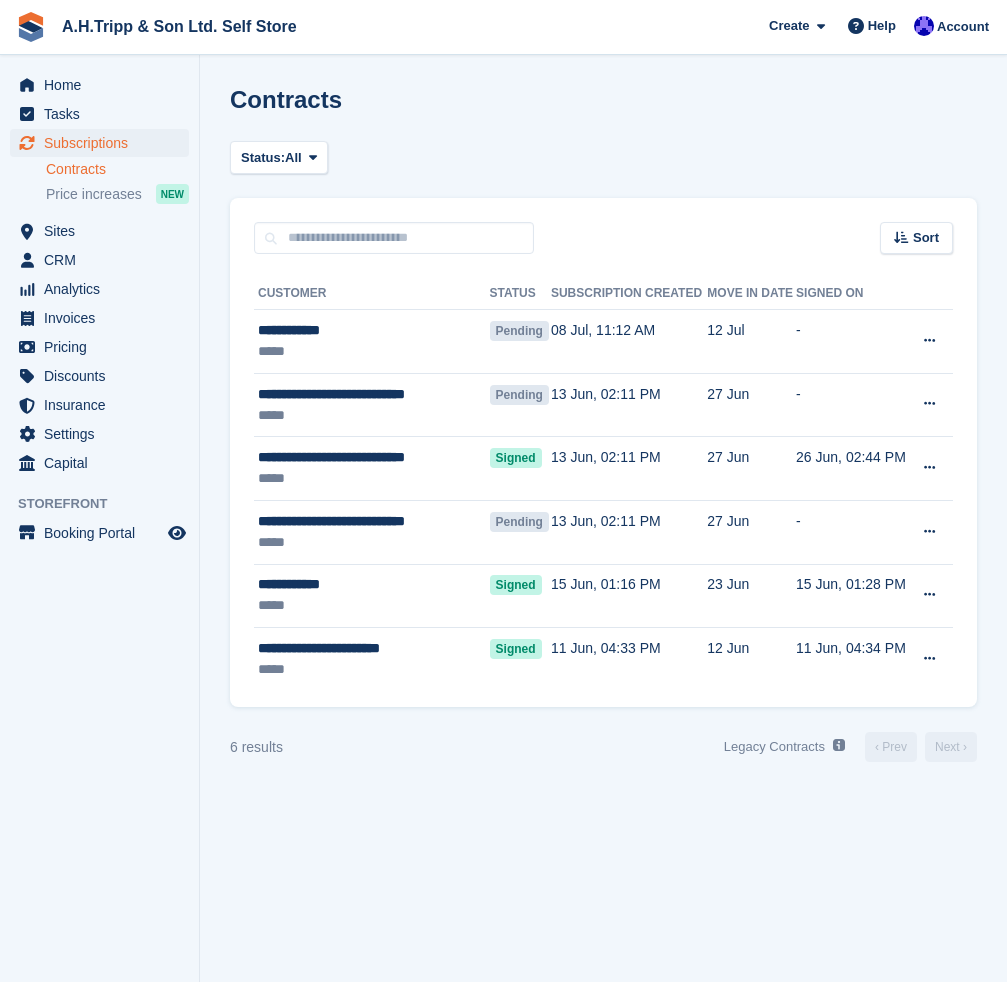 drag, startPoint x: 479, startPoint y: 861, endPoint x: 345, endPoint y: 551, distance: 337.72177 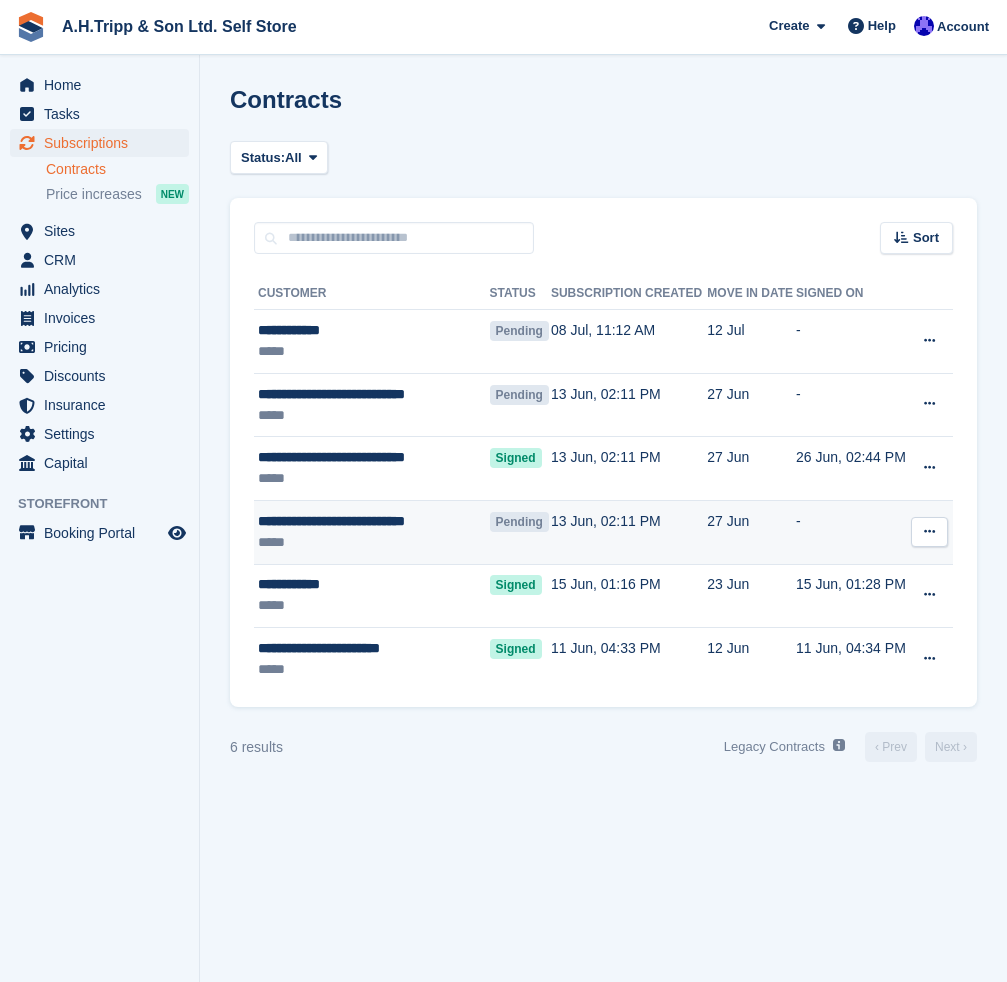 click on "Contracts
Status:
All
Pending
Signed
Voided
Declined
All
Sort
Sort by
Move in date
Move in (oldest first)
Move in (newest first)
Customer
Status
Subscription created
Move in date
Signed on
-" at bounding box center (603, 491) 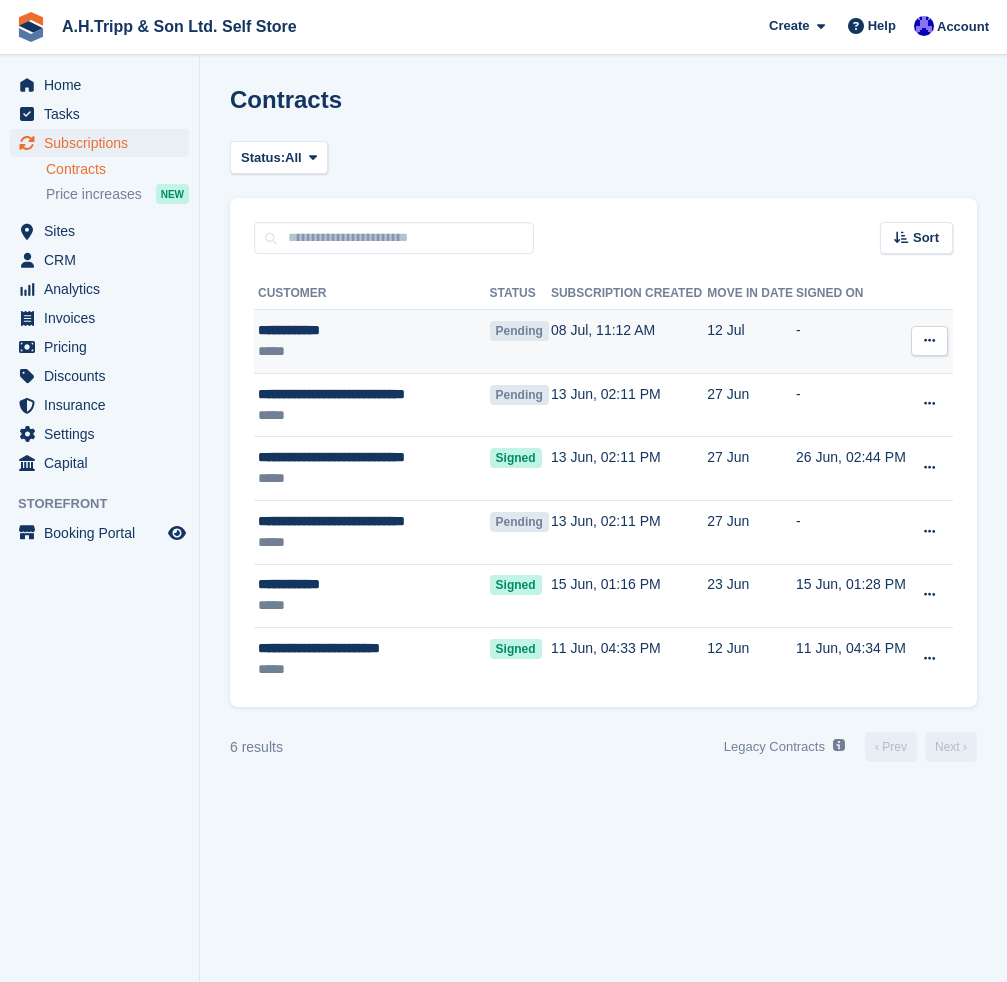 click at bounding box center [929, 340] 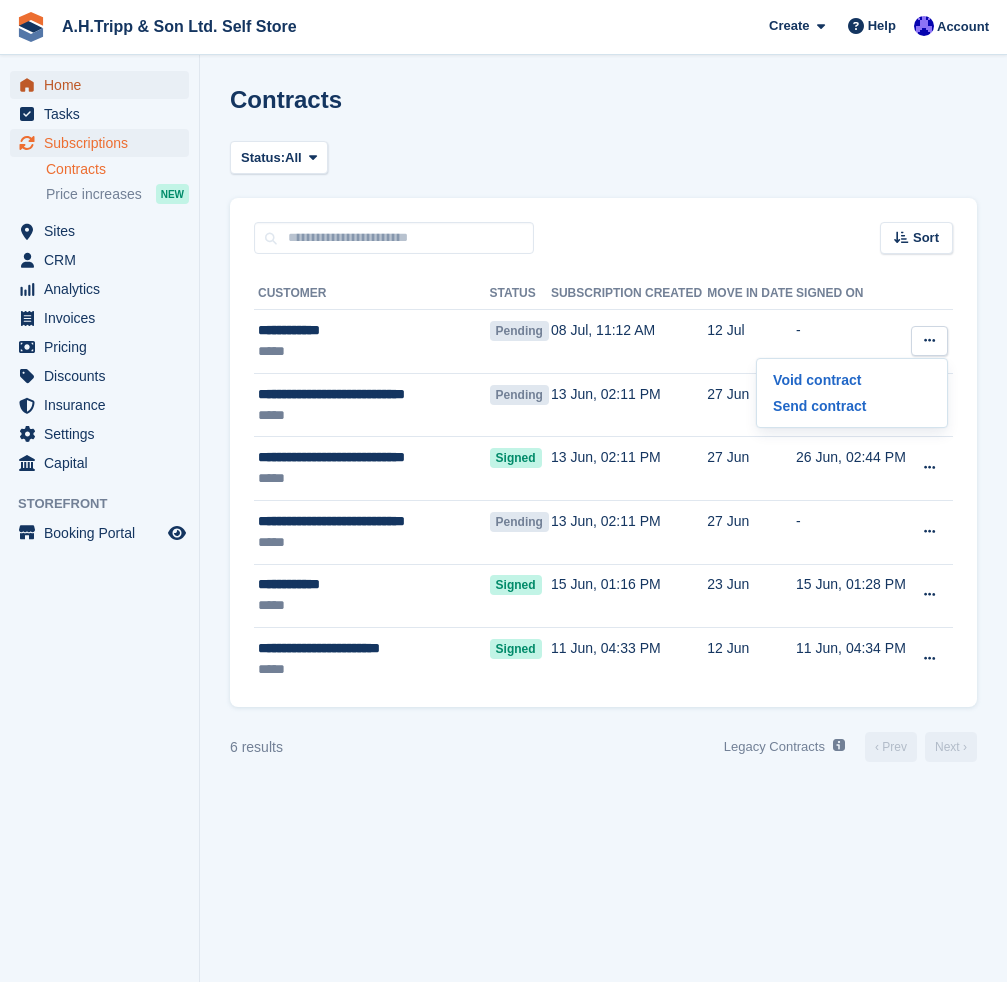 click on "Home" at bounding box center [104, 85] 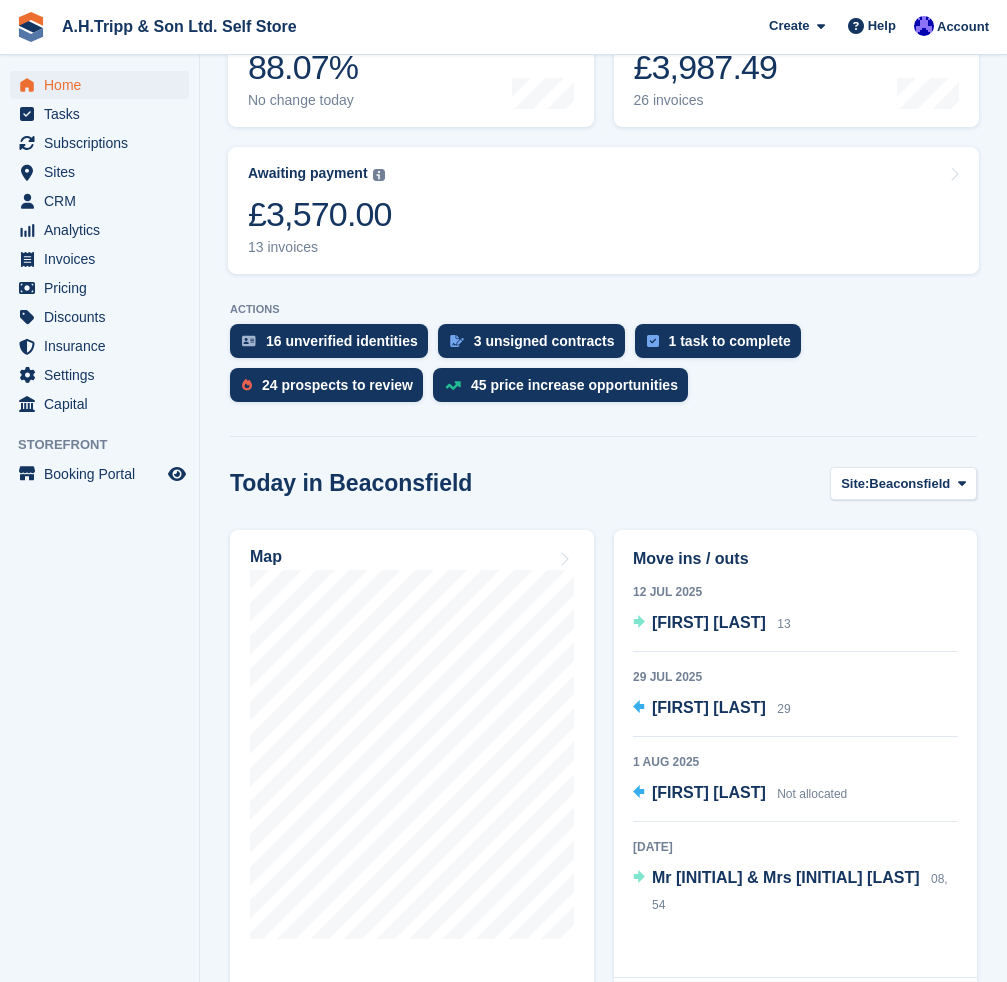 scroll, scrollTop: 400, scrollLeft: 0, axis: vertical 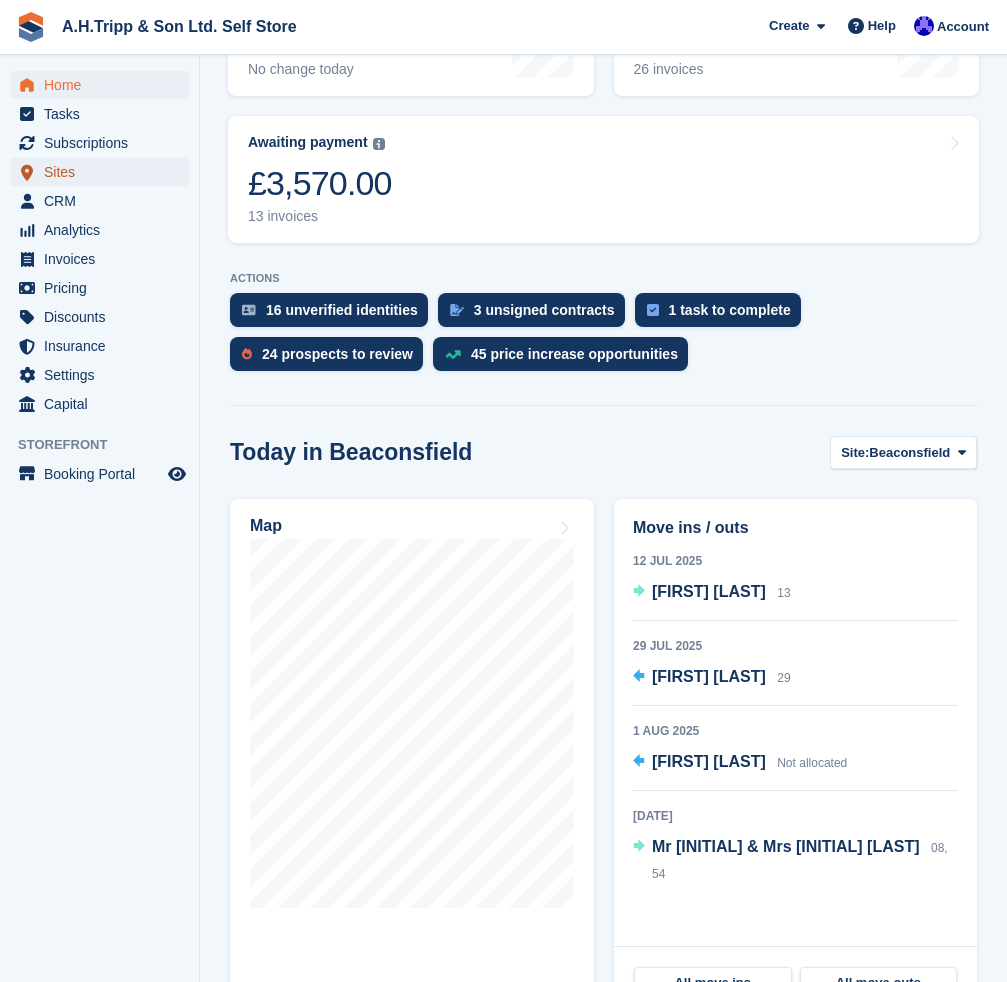 click on "Sites" at bounding box center [104, 172] 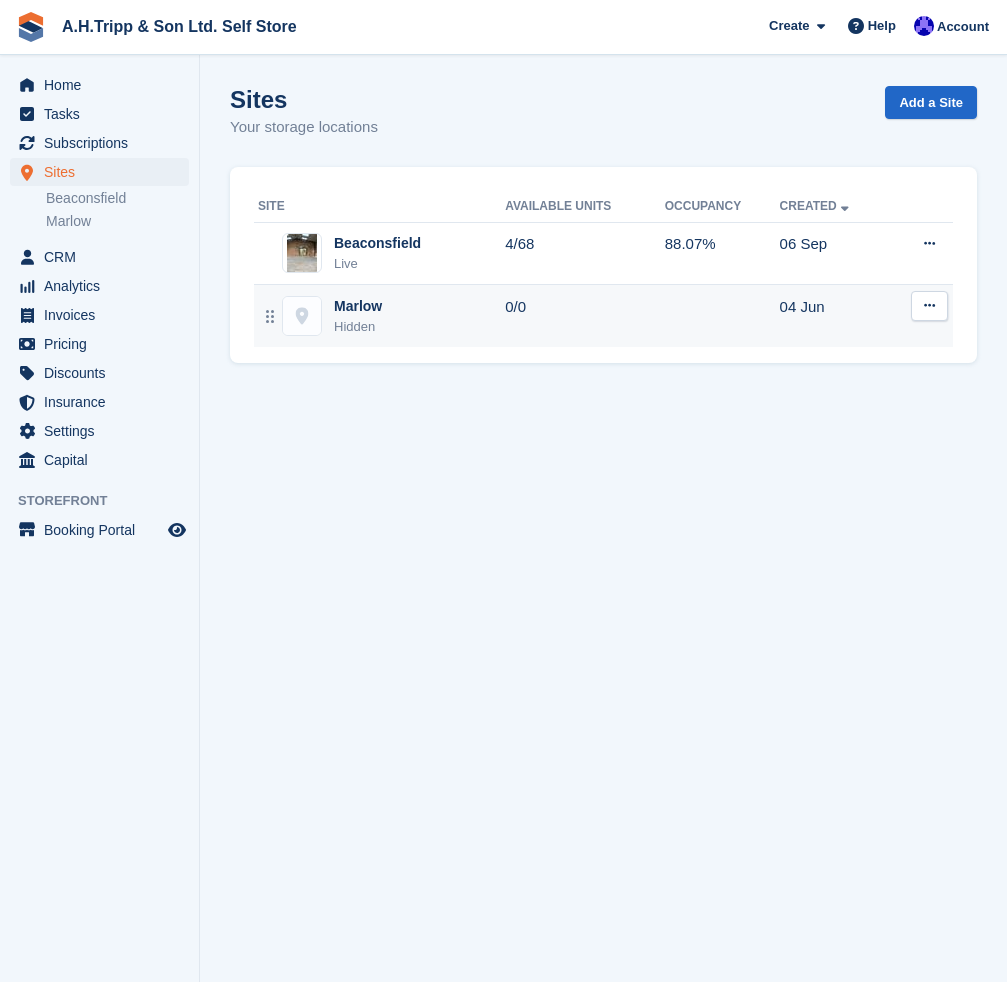 scroll, scrollTop: 0, scrollLeft: 0, axis: both 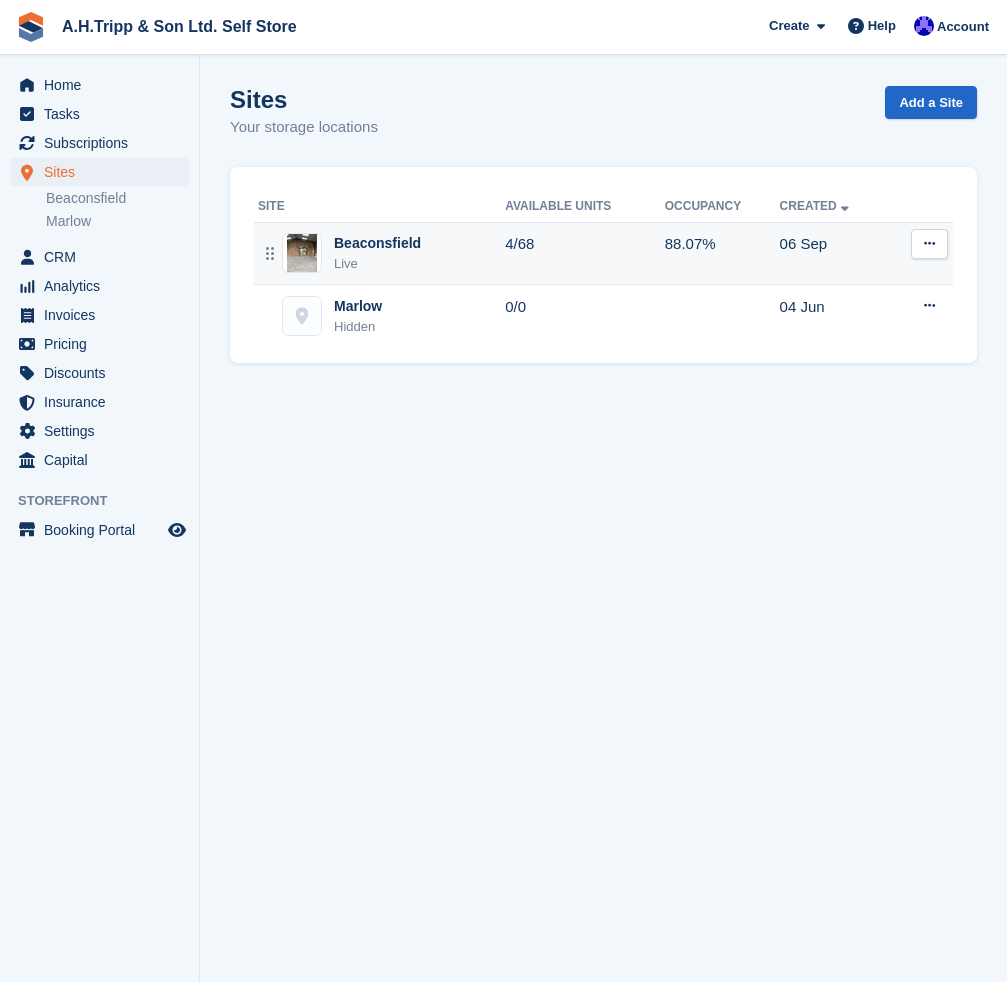 click on "Beaconsfield
Live" at bounding box center [381, 253] 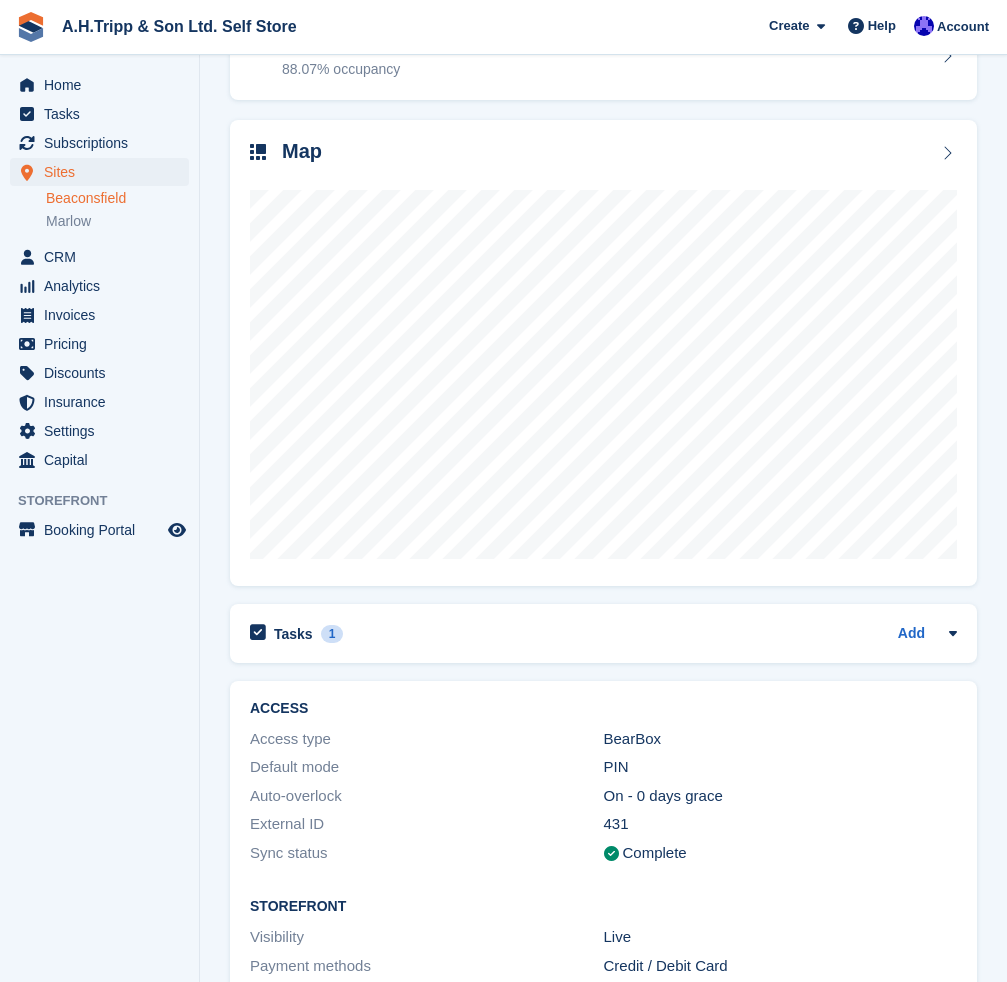 scroll, scrollTop: 0, scrollLeft: 0, axis: both 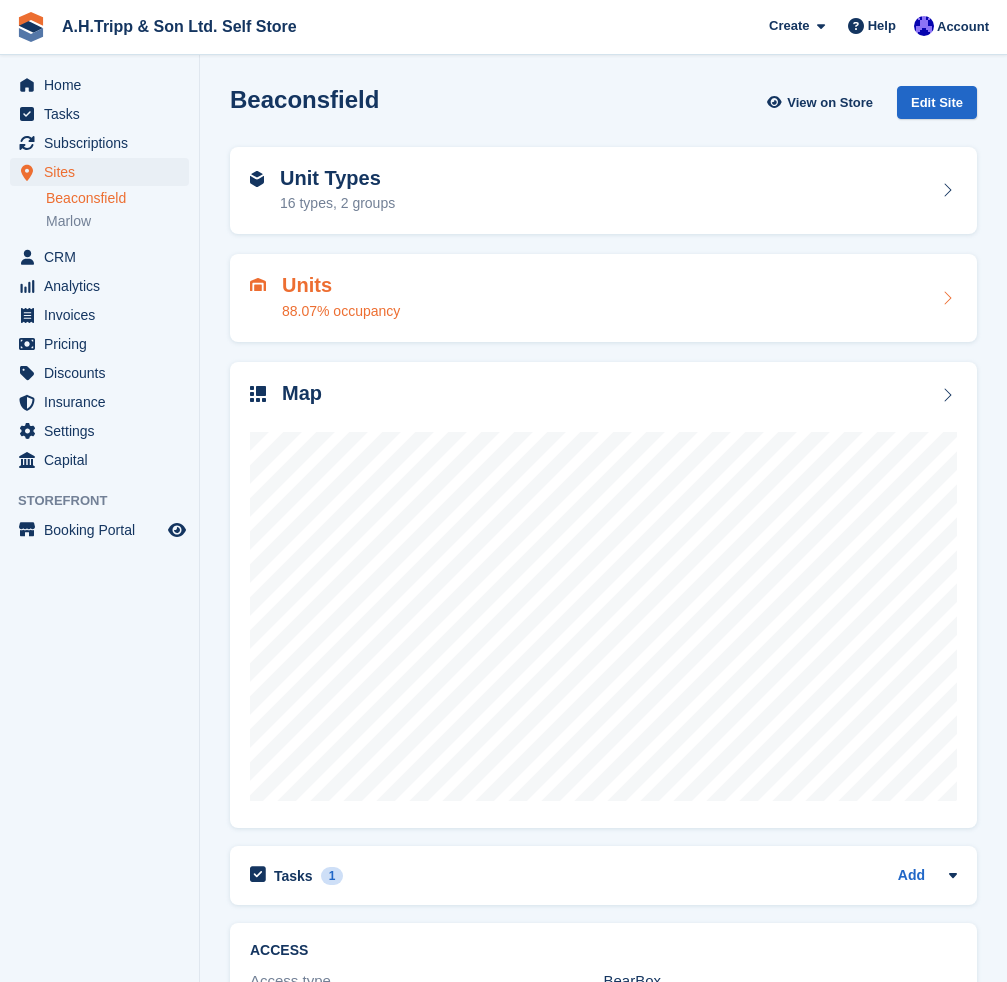 click on "Units
88.07% occupancy" at bounding box center [603, 298] 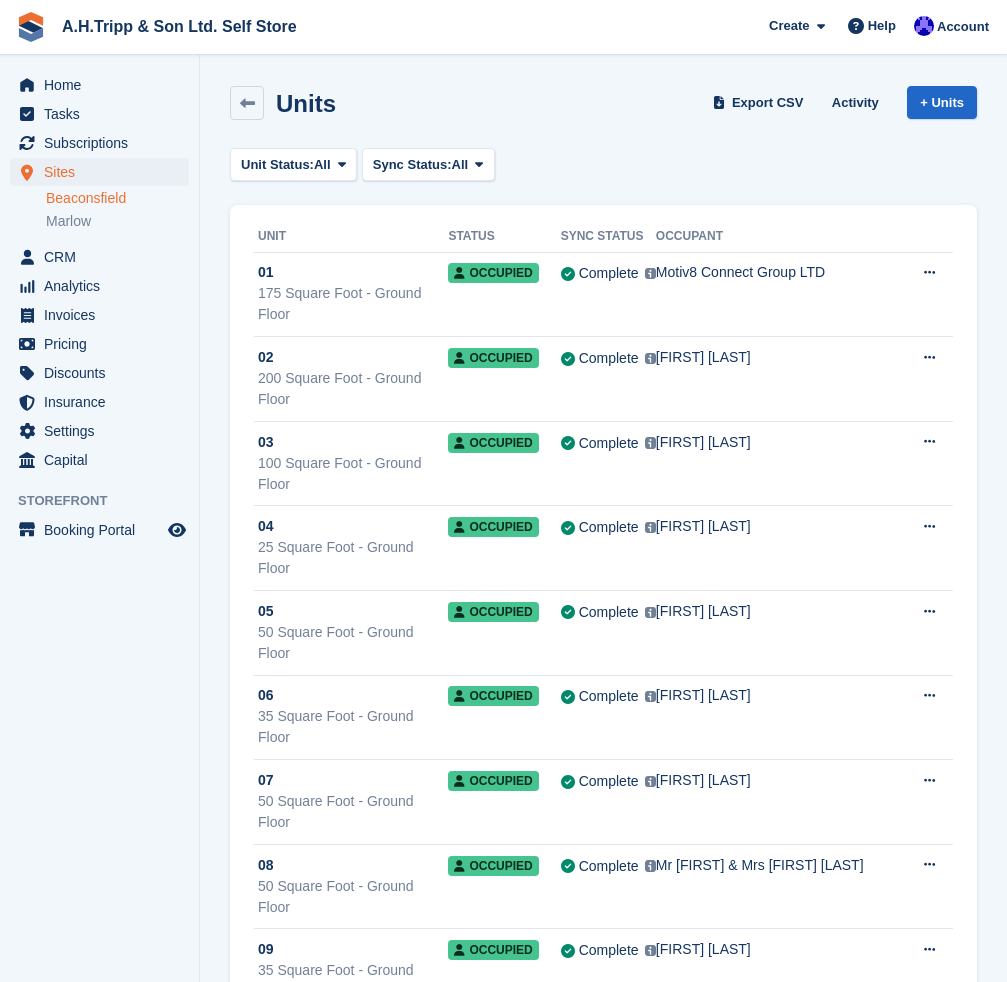 scroll, scrollTop: 0, scrollLeft: 0, axis: both 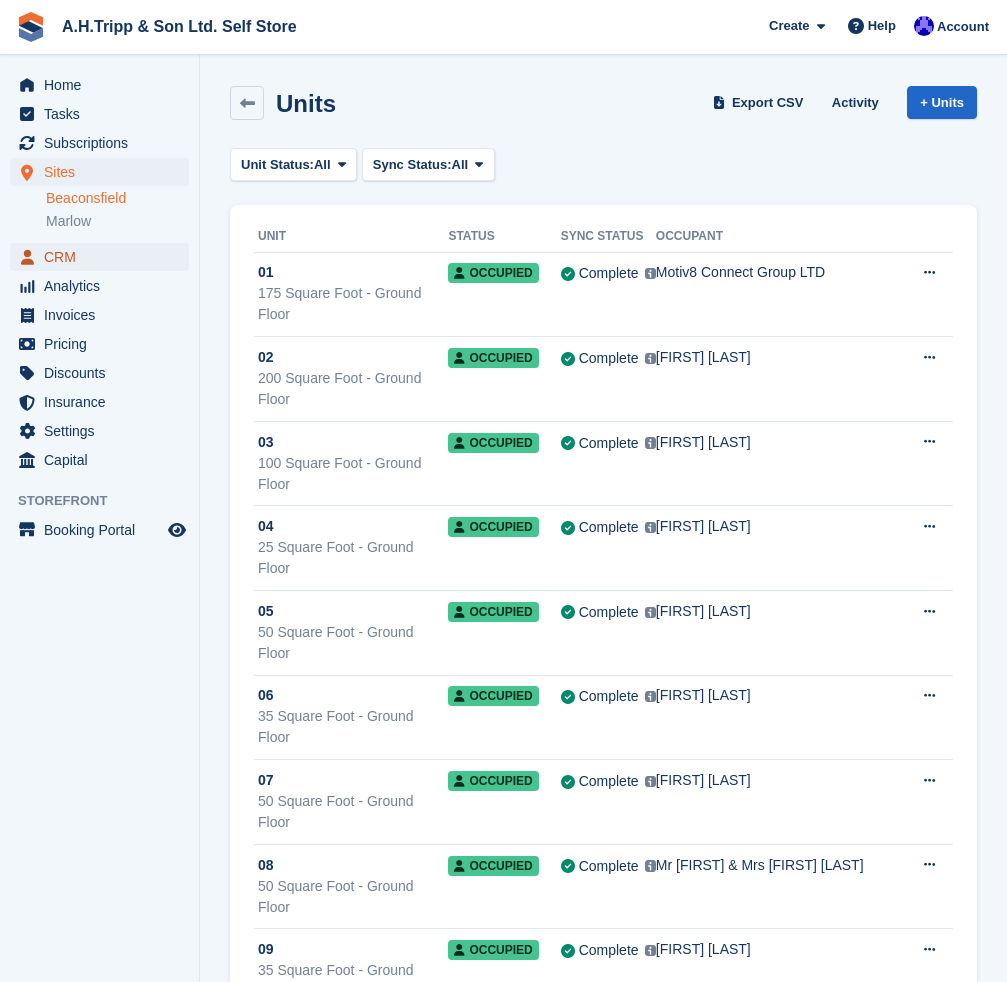 click on "CRM" at bounding box center [104, 257] 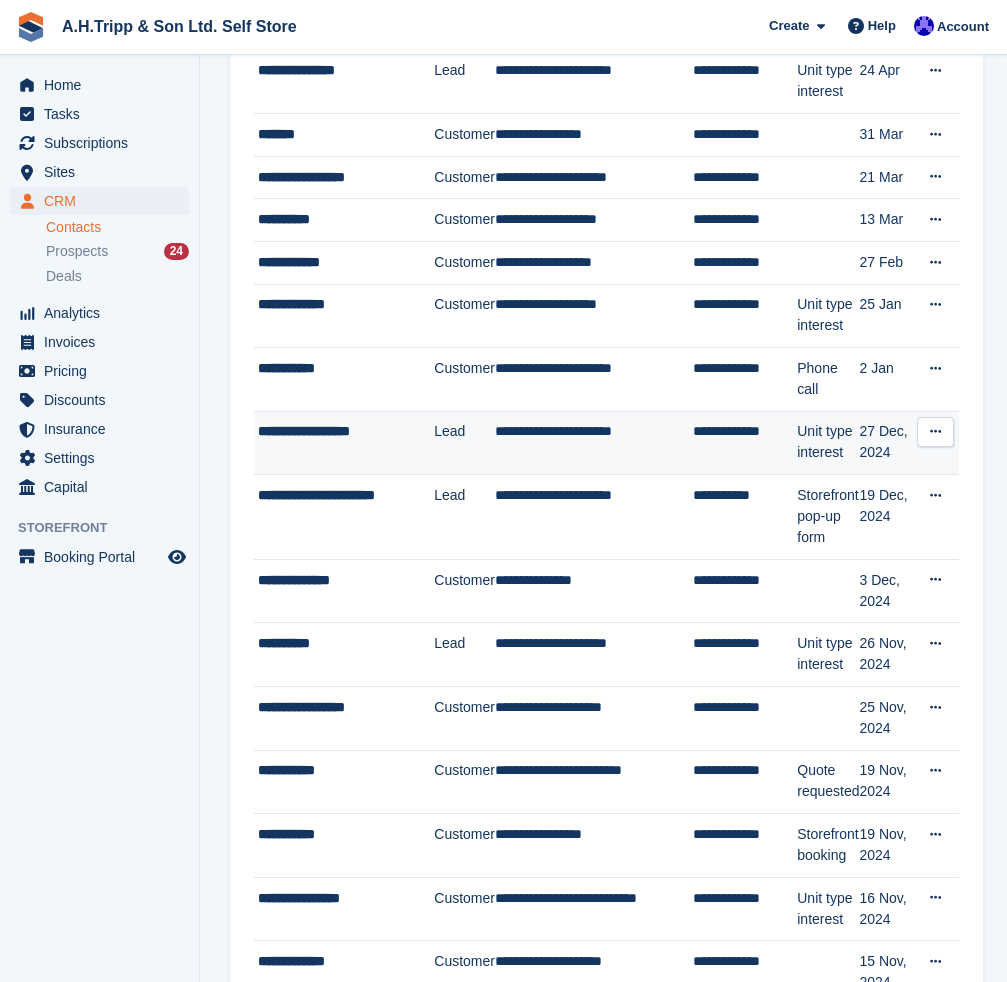 scroll, scrollTop: 800, scrollLeft: 0, axis: vertical 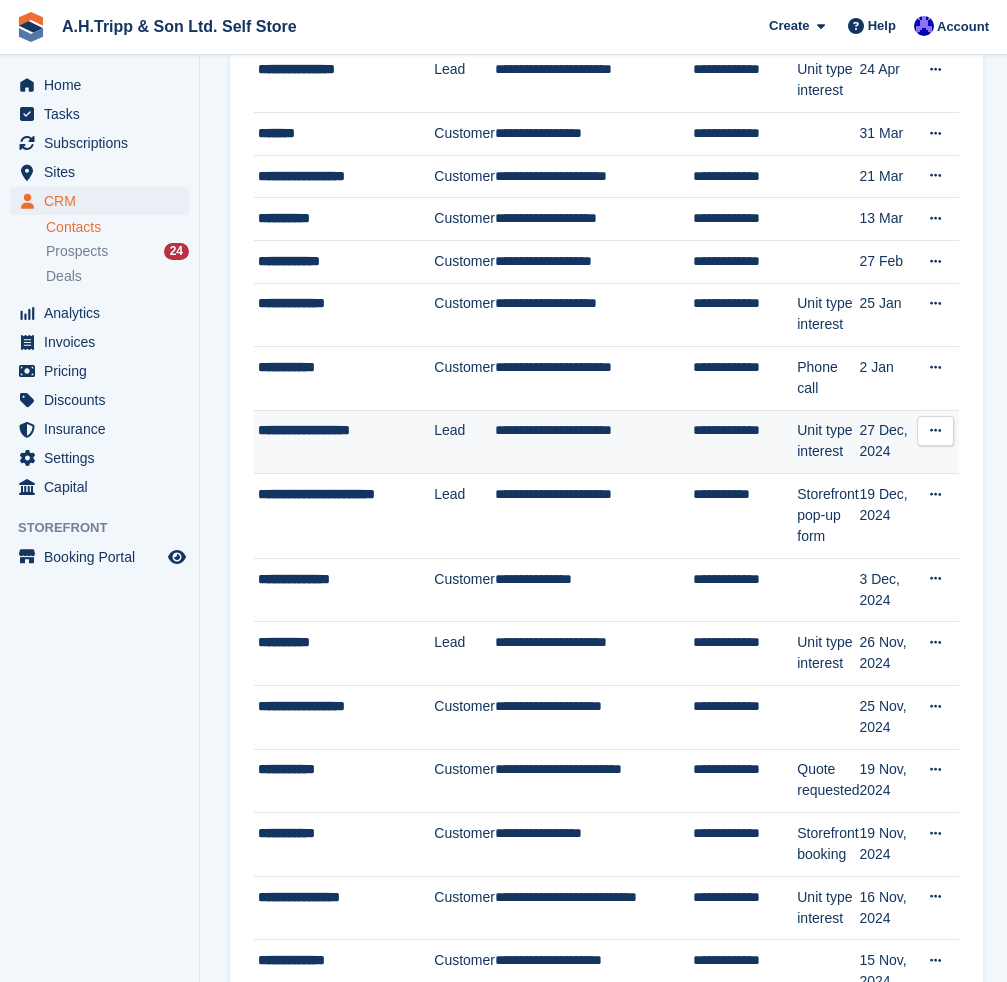 click on "**********" at bounding box center [346, 430] 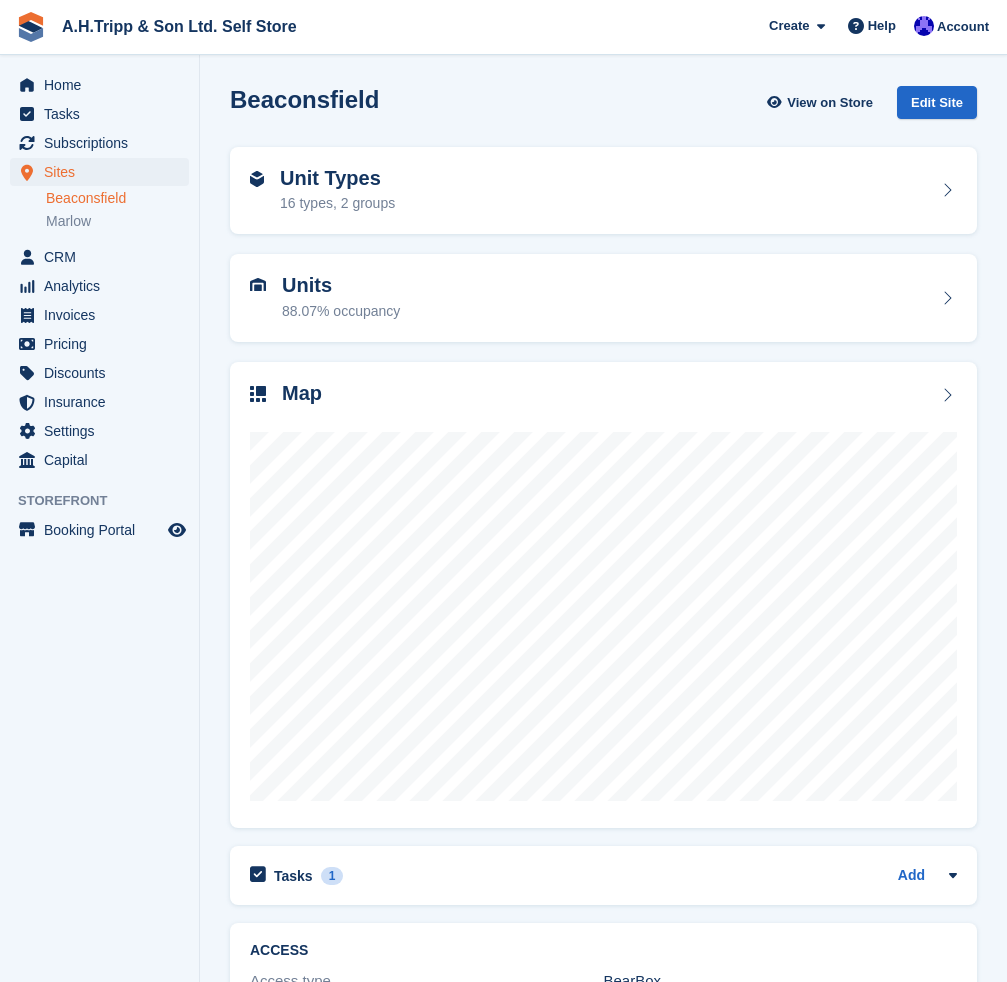 scroll, scrollTop: 0, scrollLeft: 0, axis: both 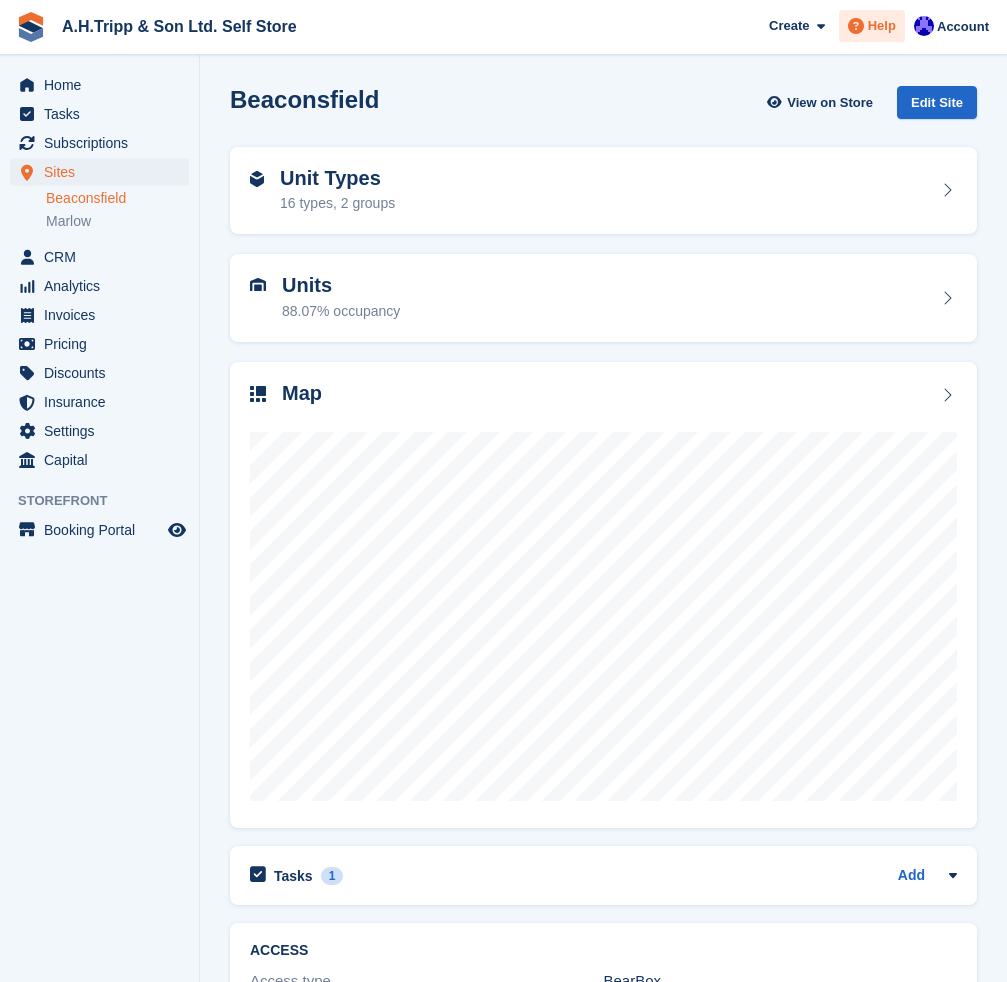 click on "Help" at bounding box center [882, 26] 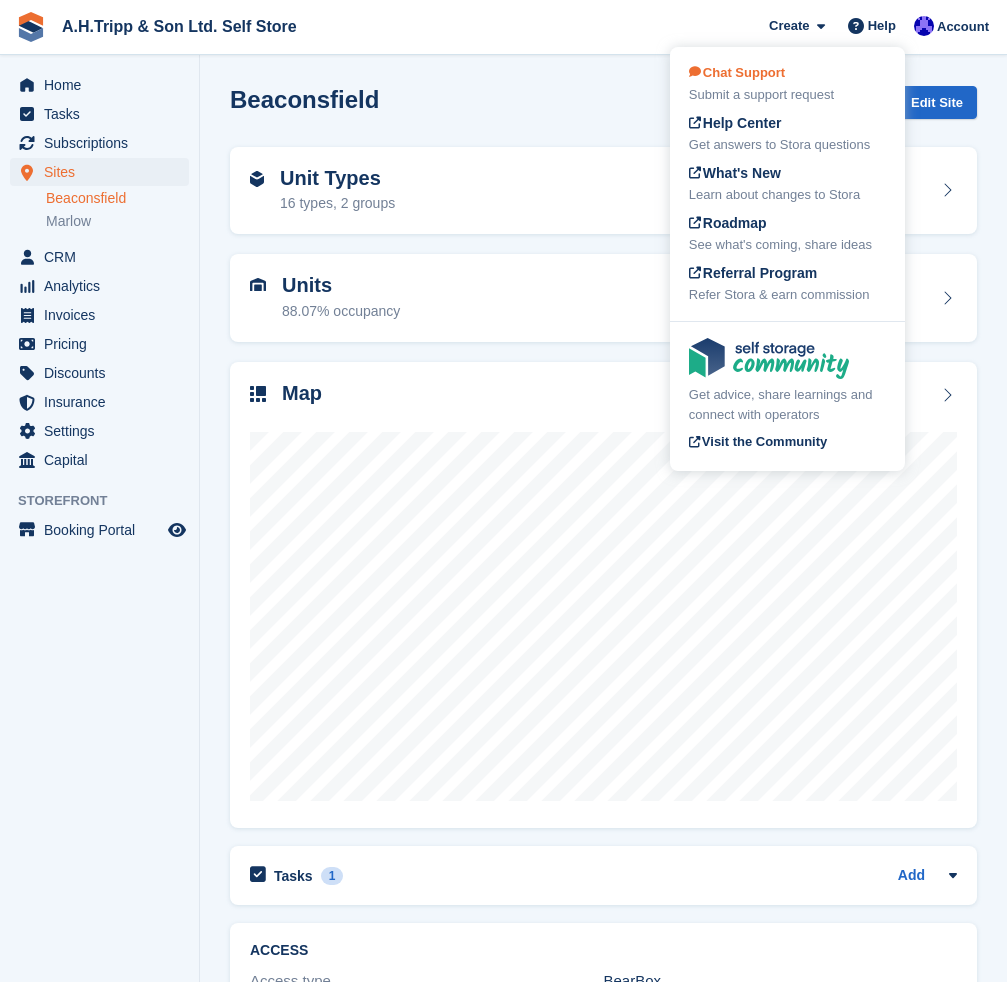 click on "Chat Support
Submit a support request" at bounding box center (787, 84) 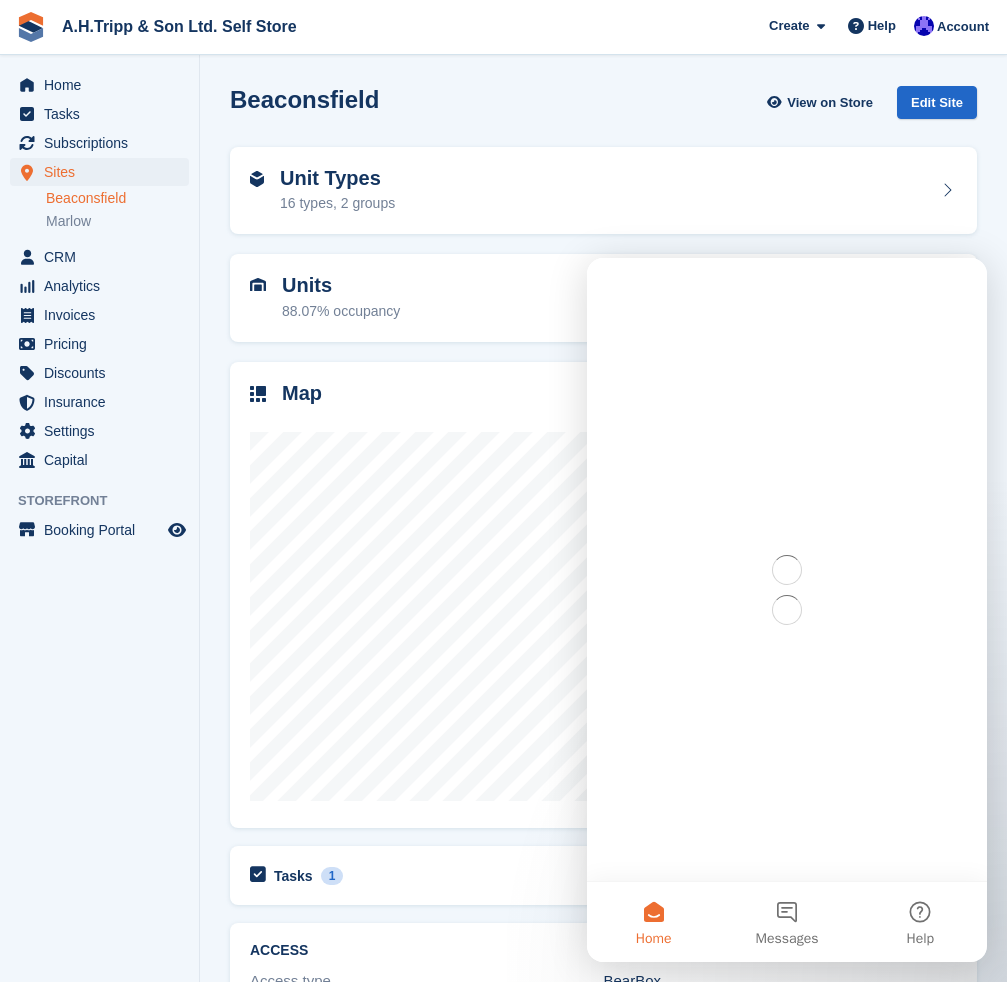 scroll, scrollTop: 0, scrollLeft: 0, axis: both 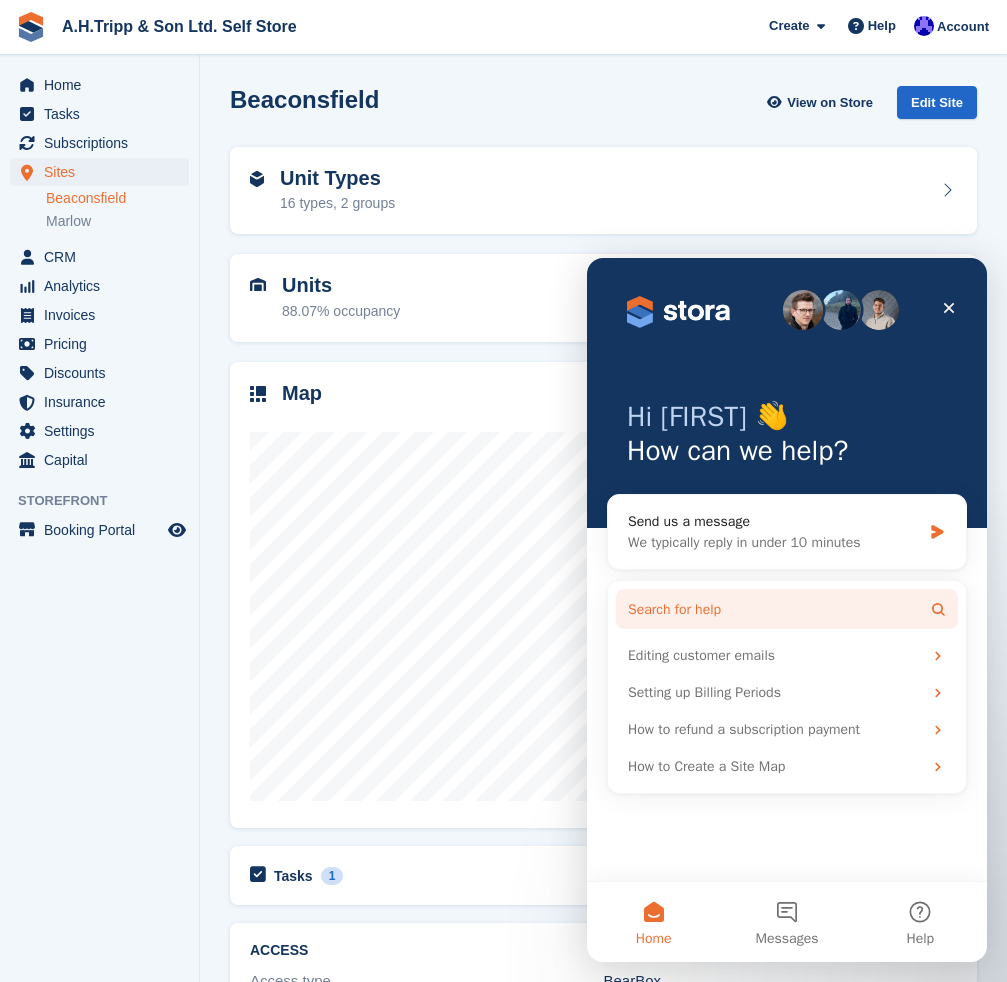 click on "Search for help" at bounding box center (787, 609) 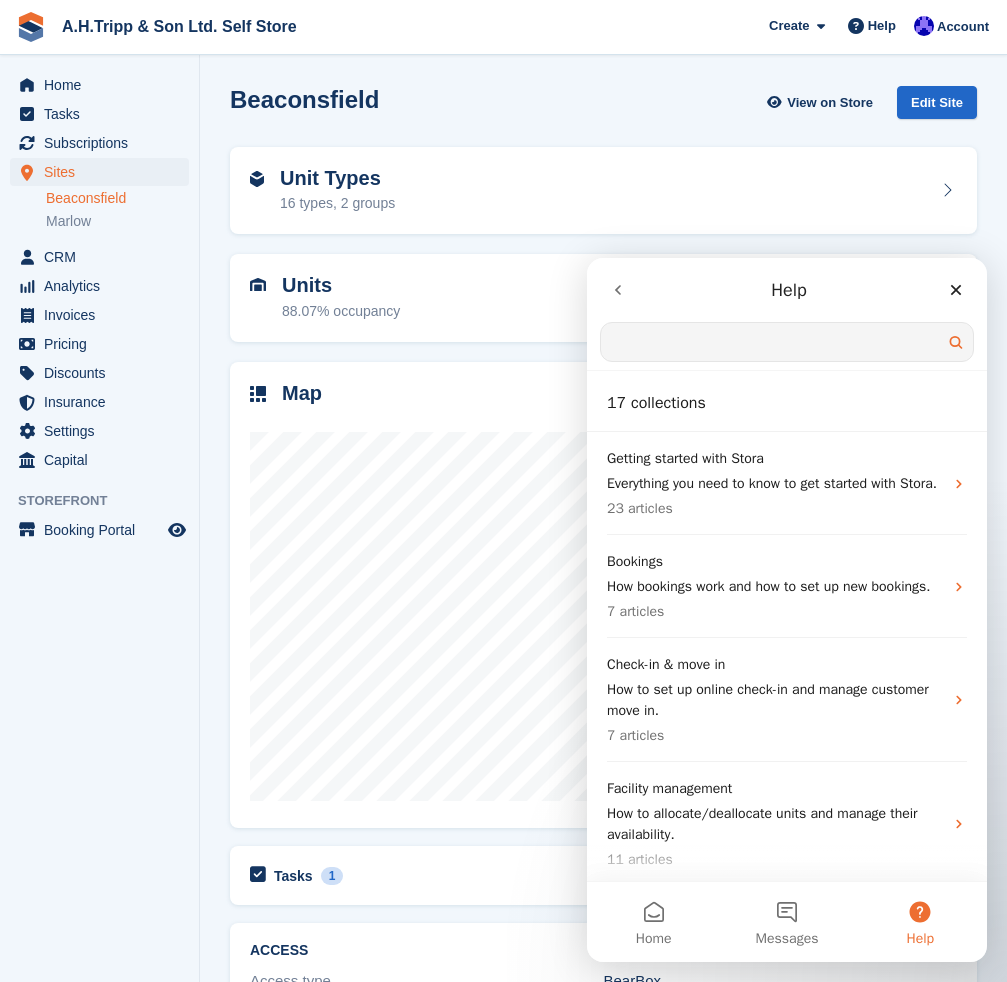 scroll, scrollTop: 0, scrollLeft: 0, axis: both 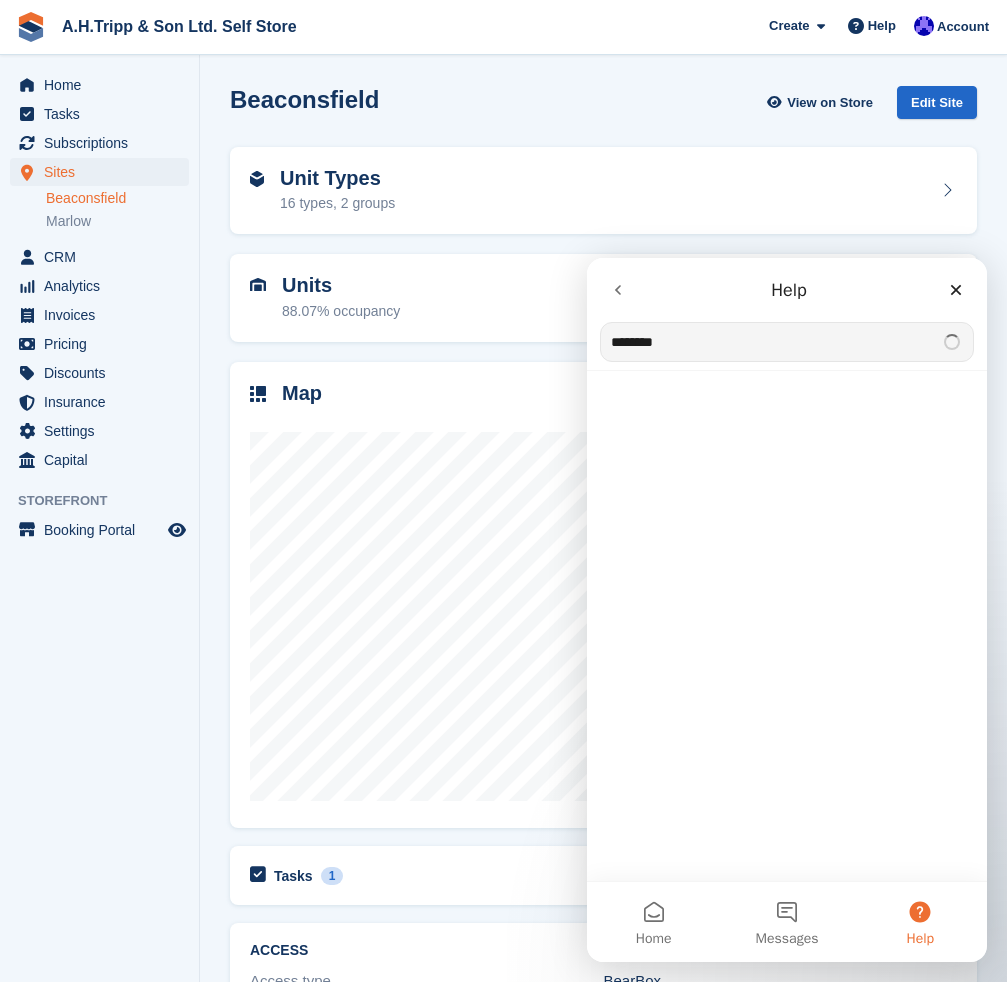 type on "********" 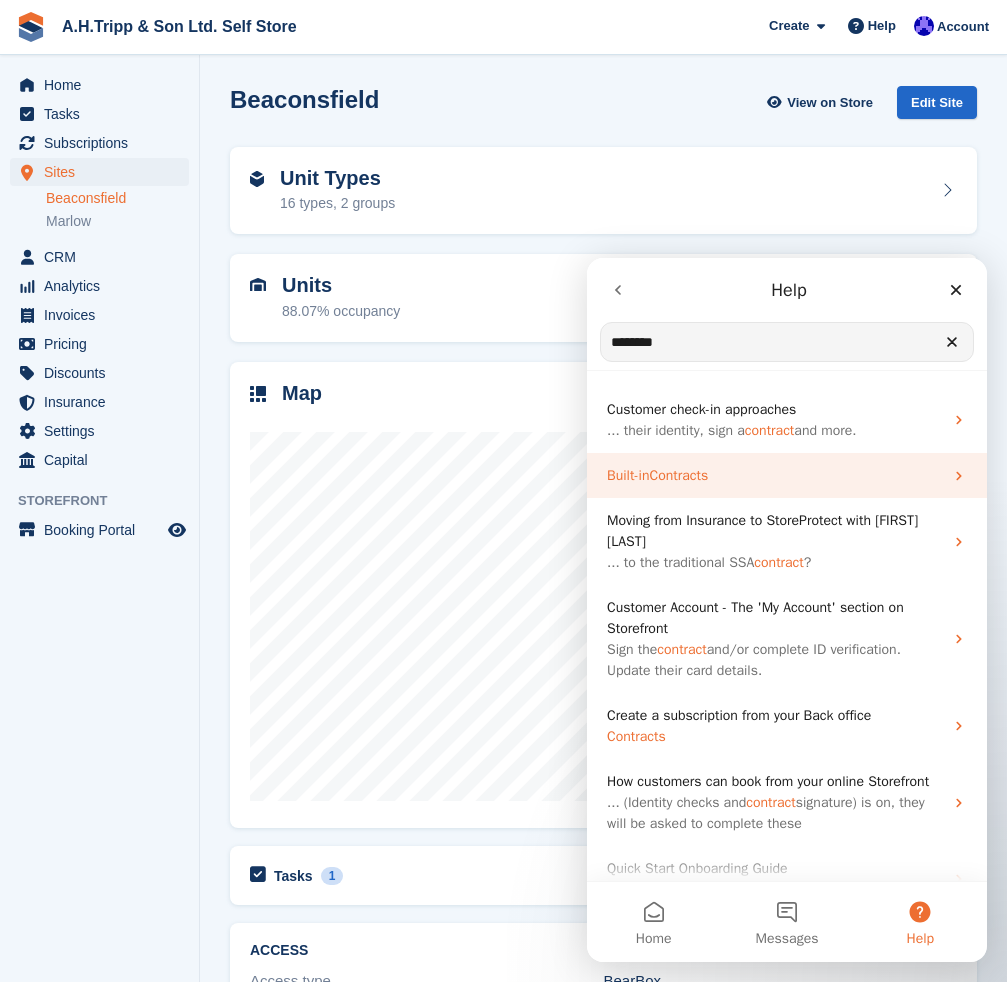 click on "Built-in  Contracts" at bounding box center [775, 475] 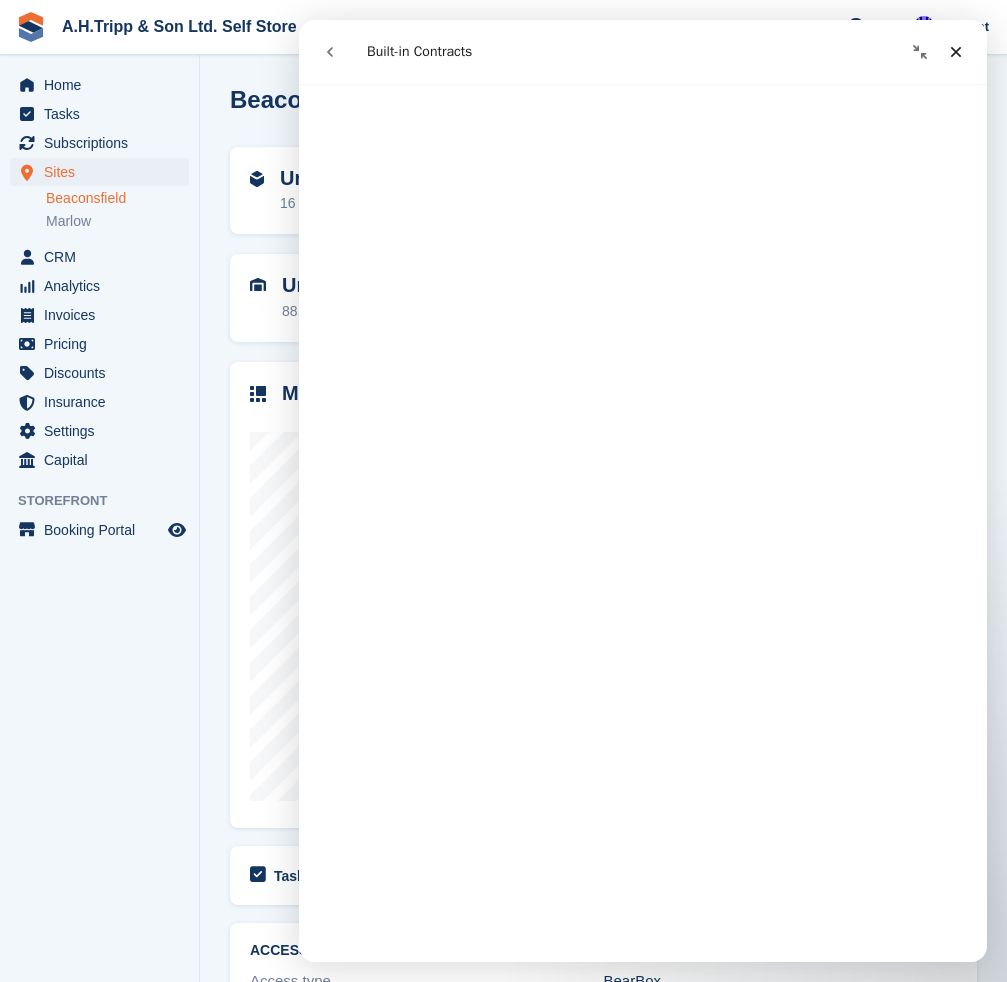 scroll, scrollTop: 0, scrollLeft: 0, axis: both 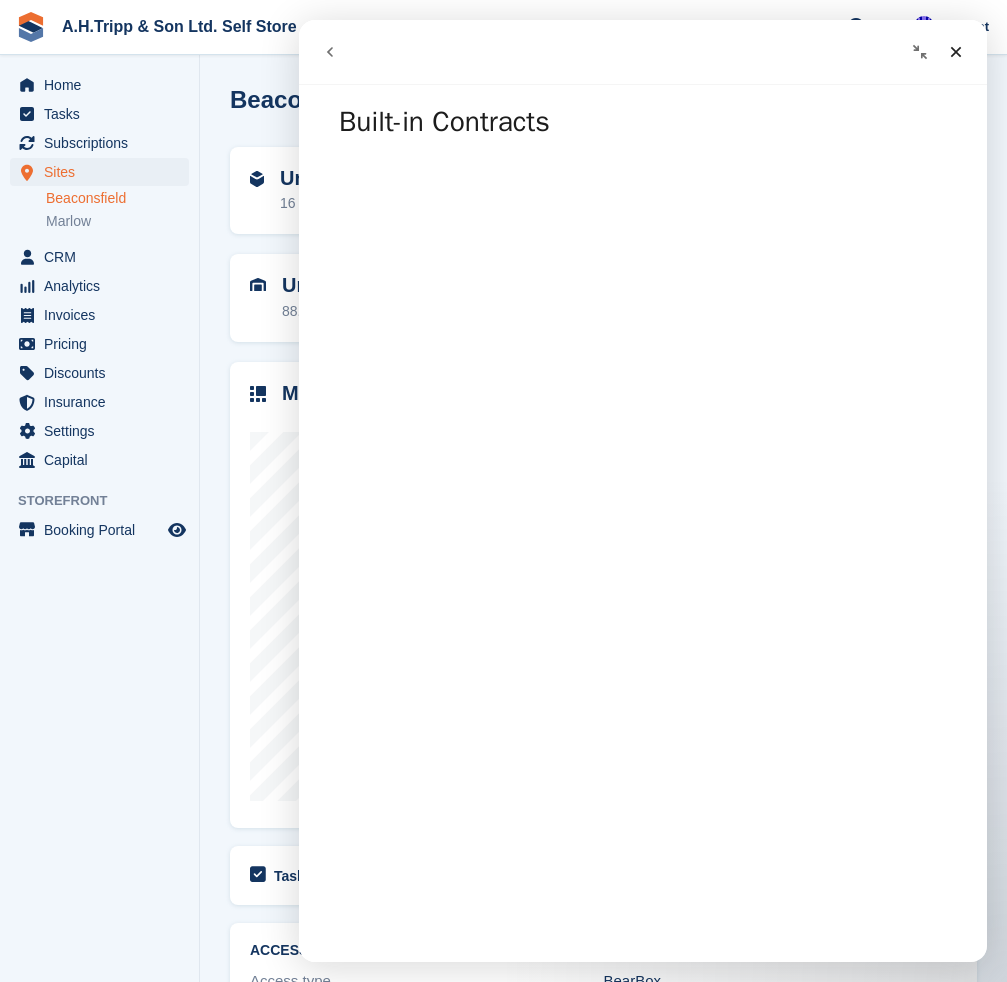 click 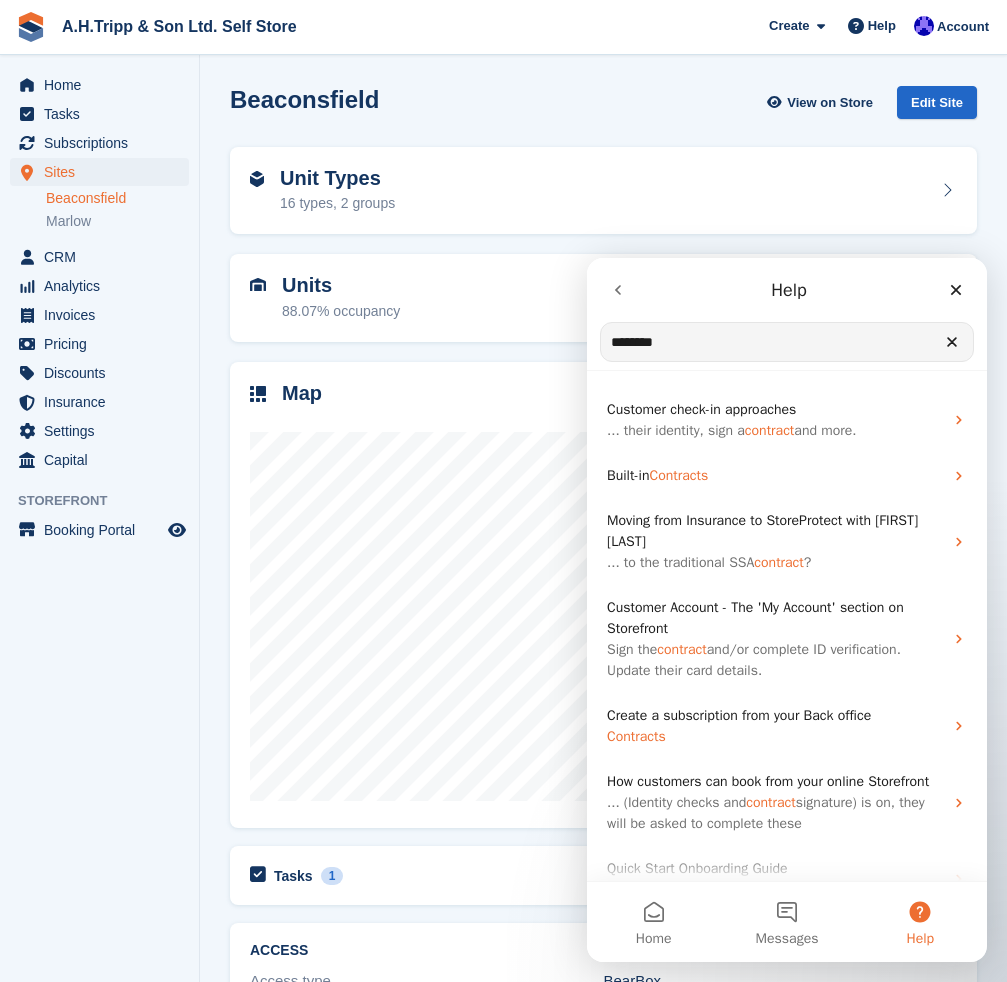 click 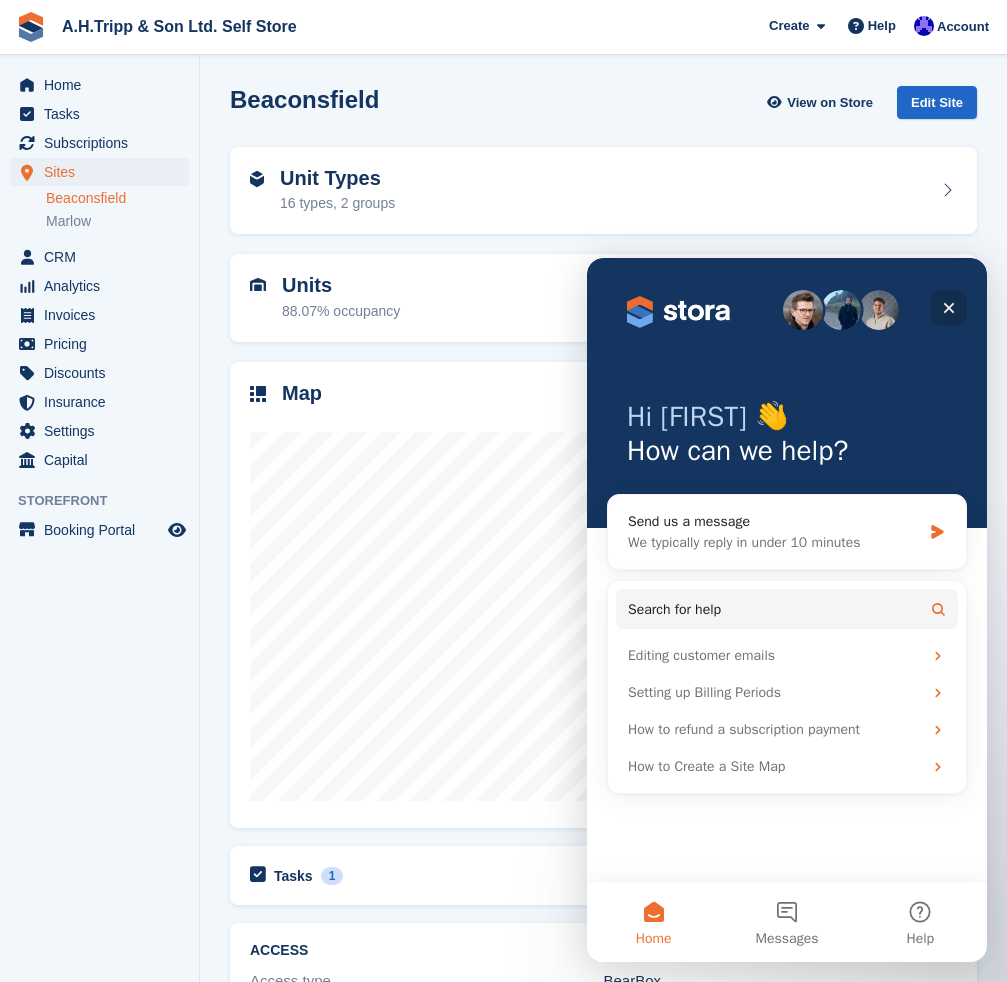 click 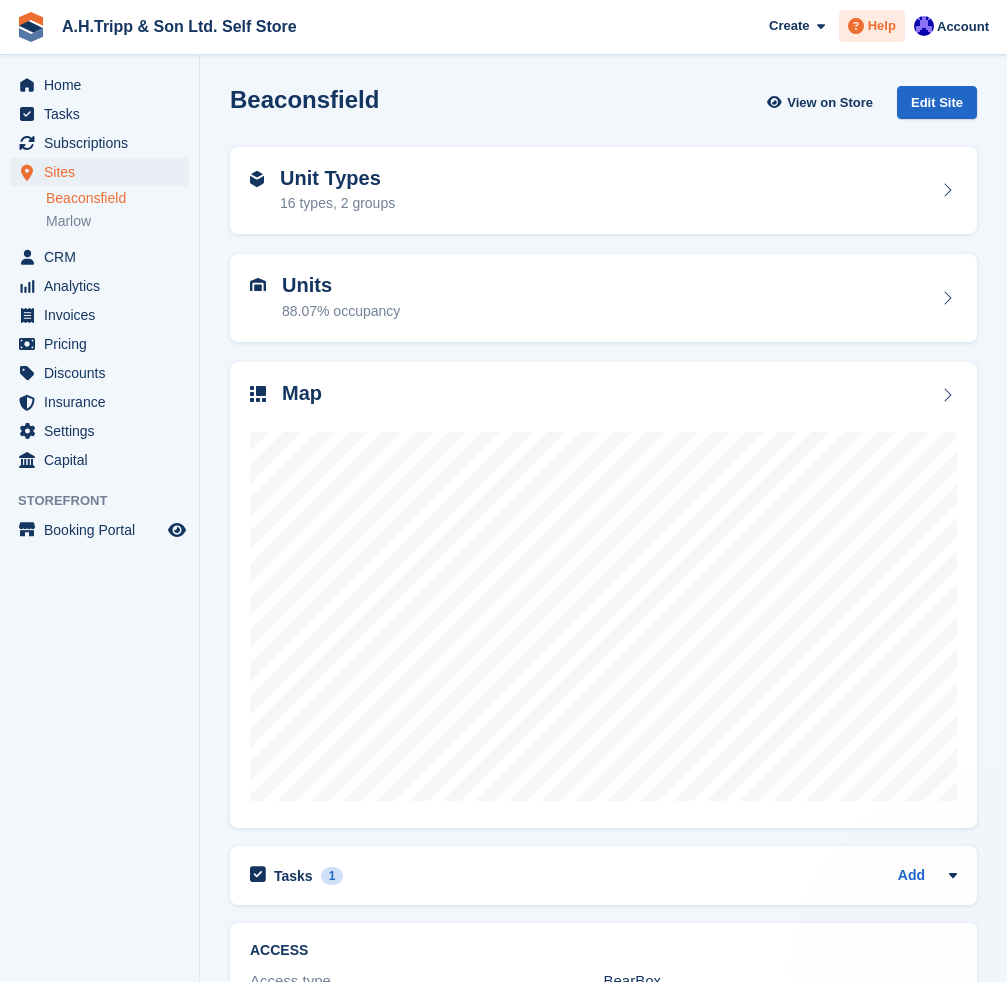 scroll, scrollTop: 0, scrollLeft: 0, axis: both 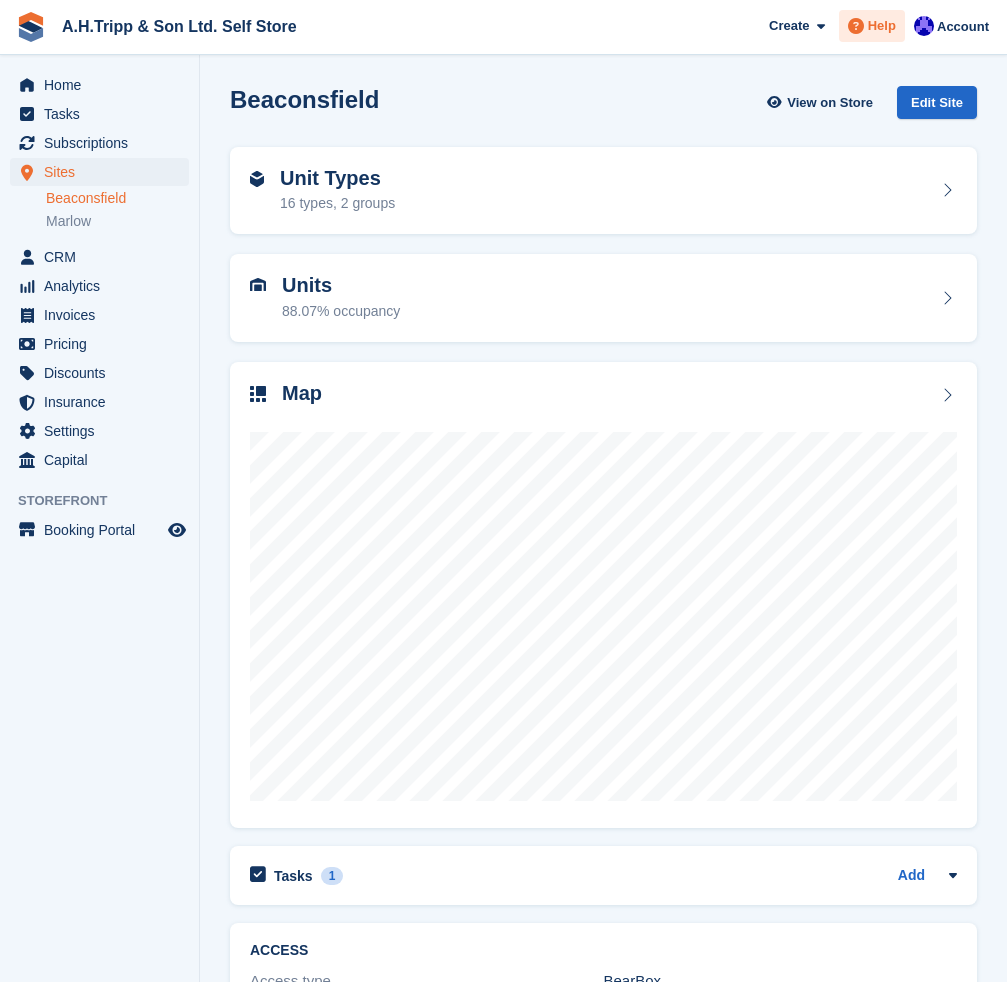 click on "Help" at bounding box center (882, 26) 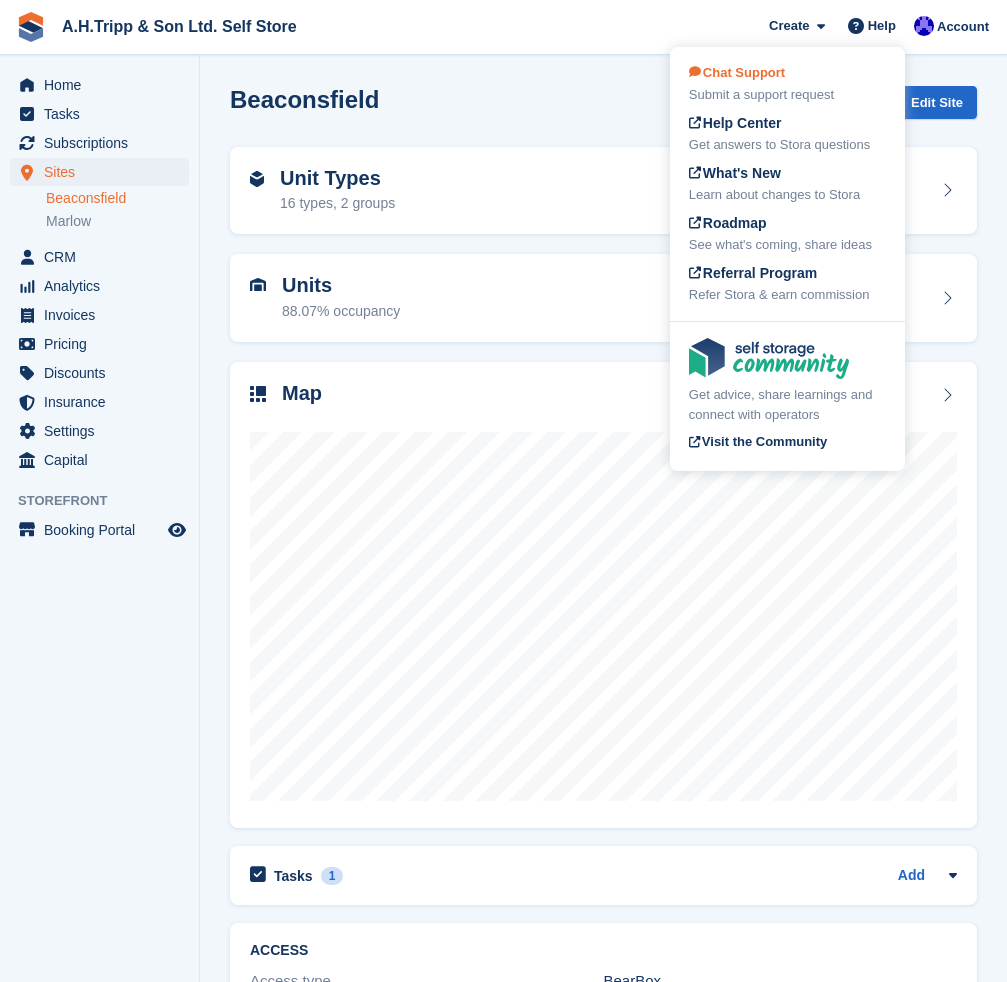 click on "Chat Support" at bounding box center [737, 72] 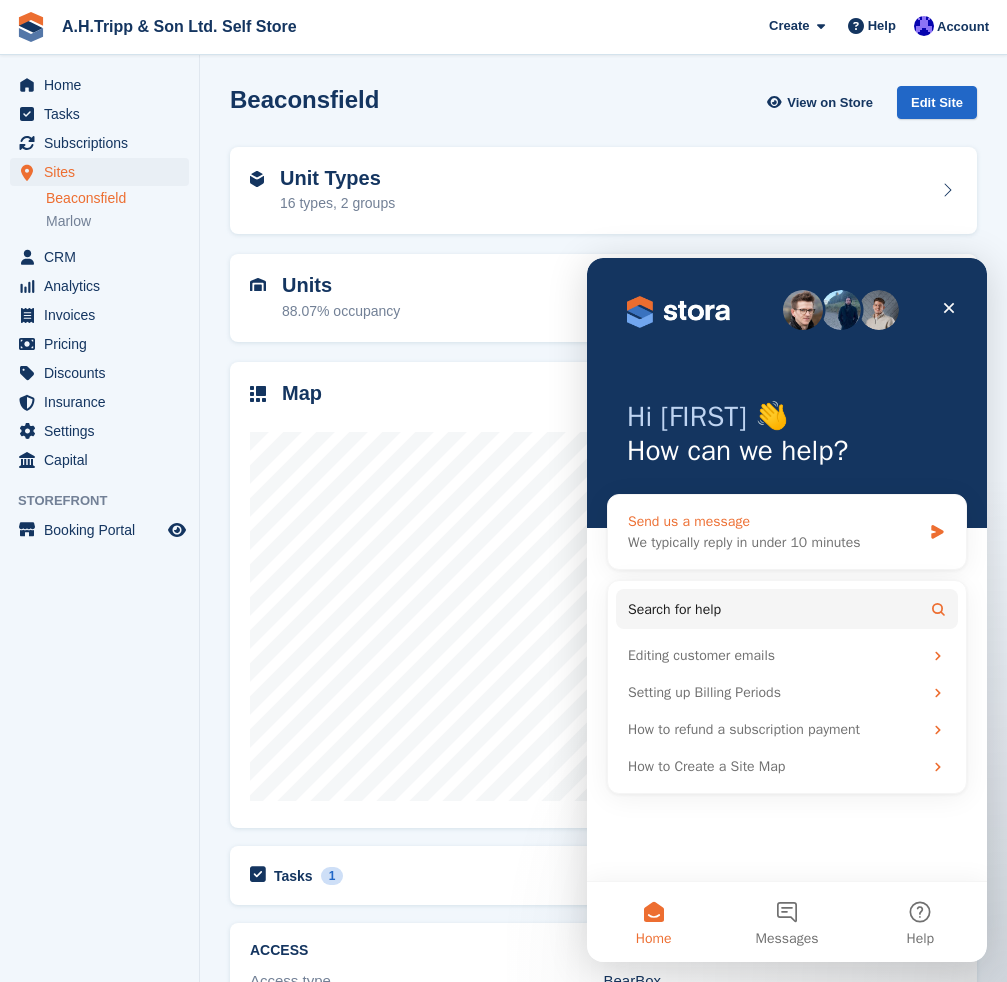click on "Send us a message" at bounding box center [774, 521] 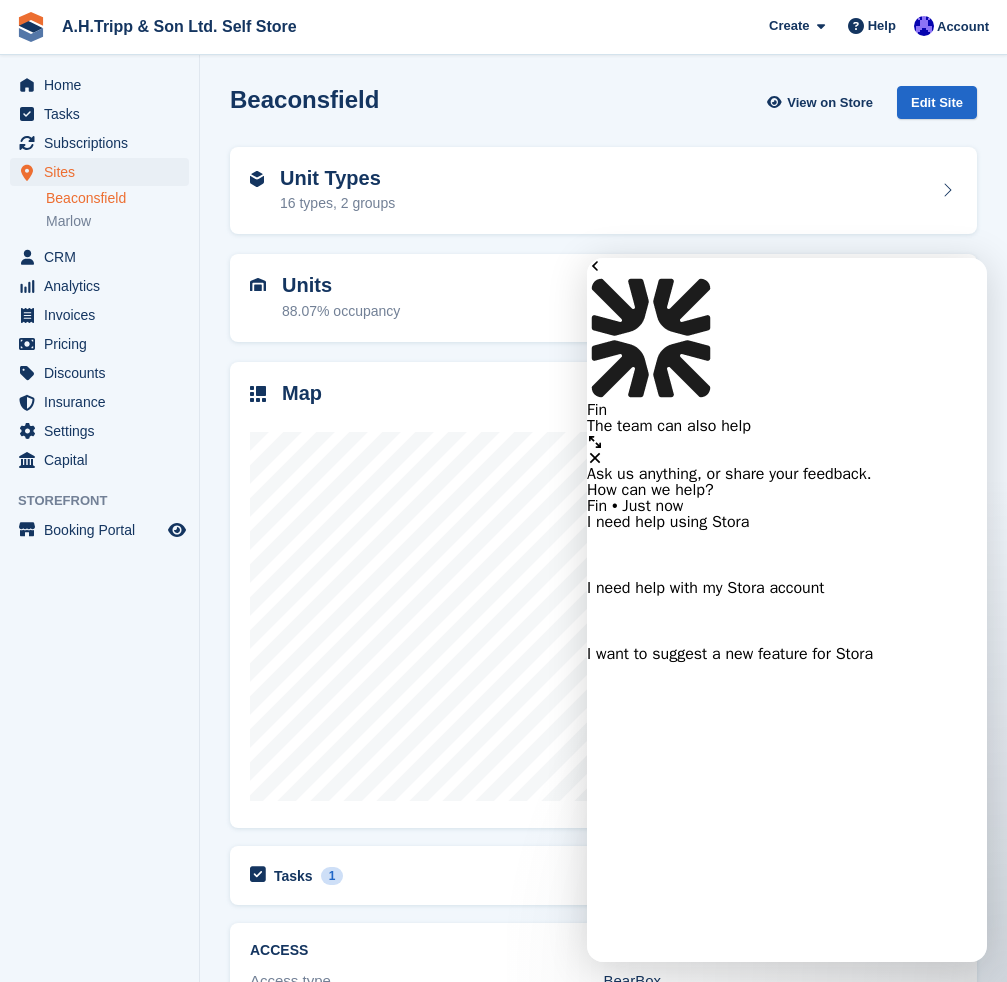 click at bounding box center (595, 266) 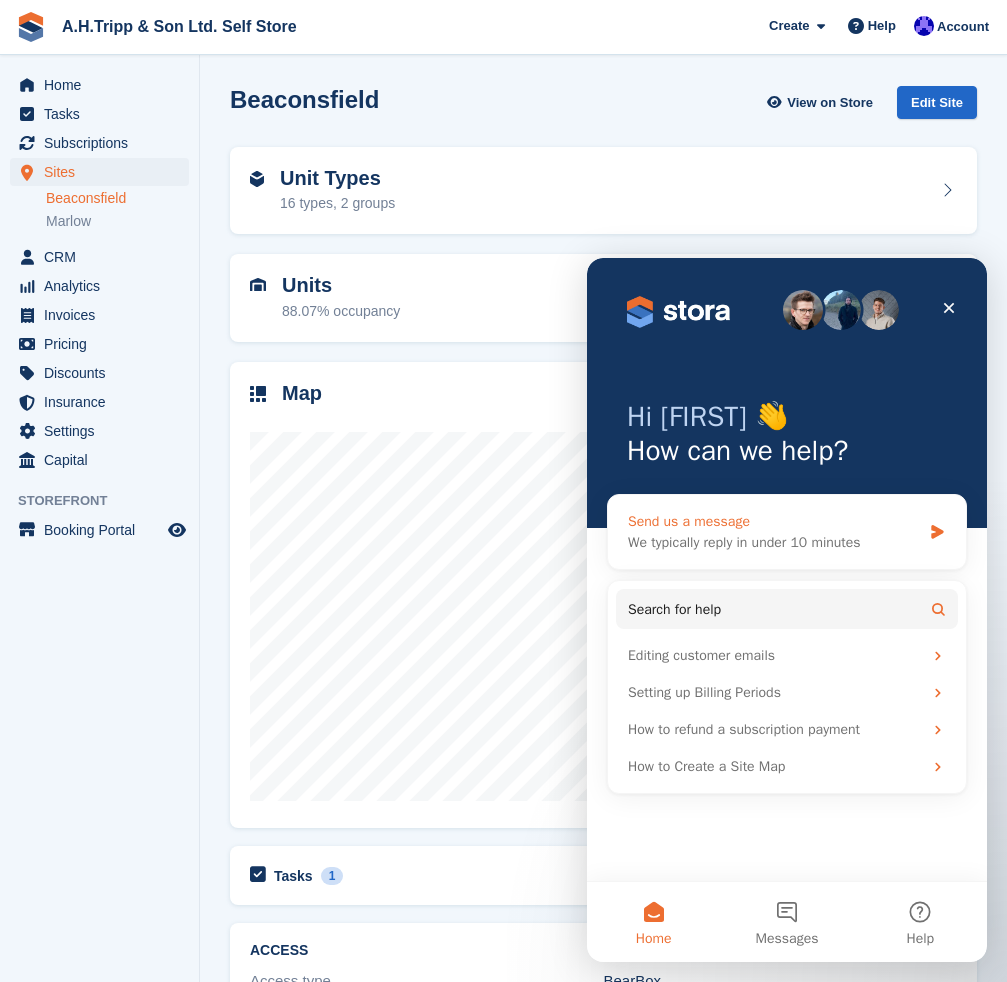 click on "Send us a message" at bounding box center (774, 521) 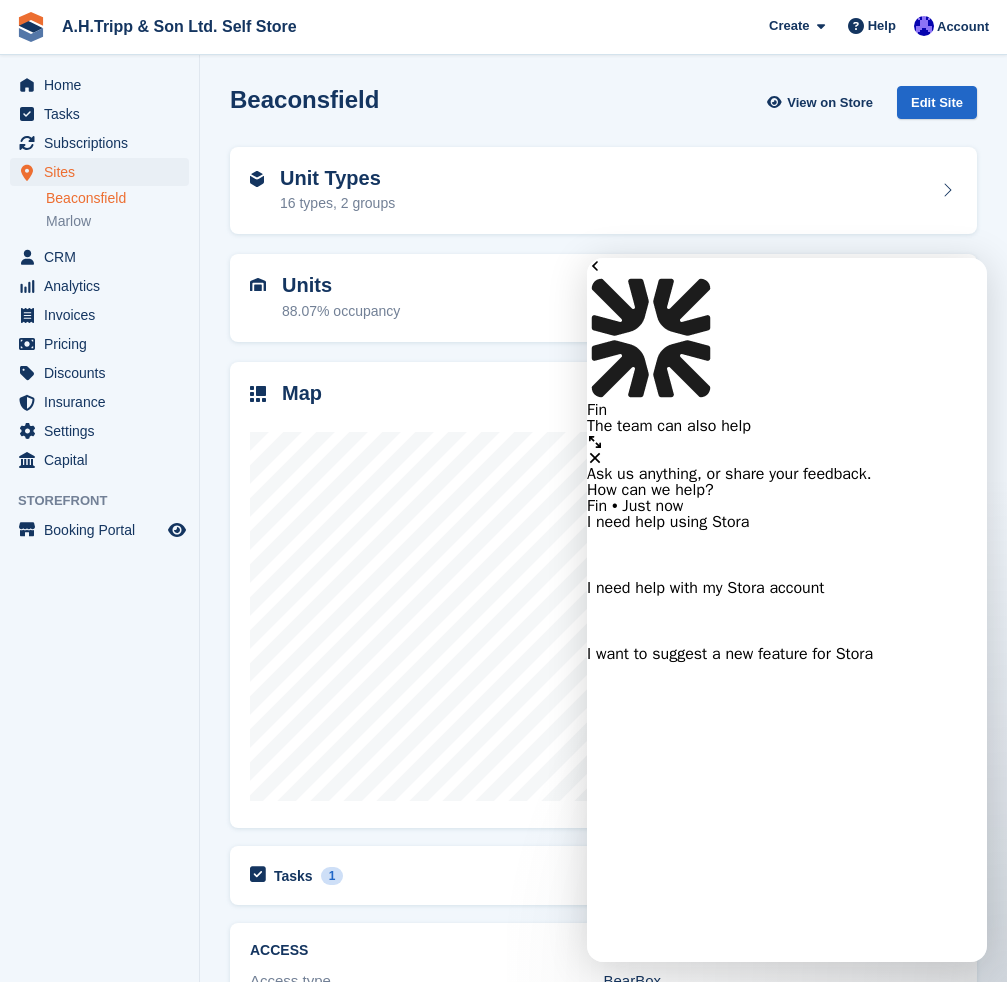 click 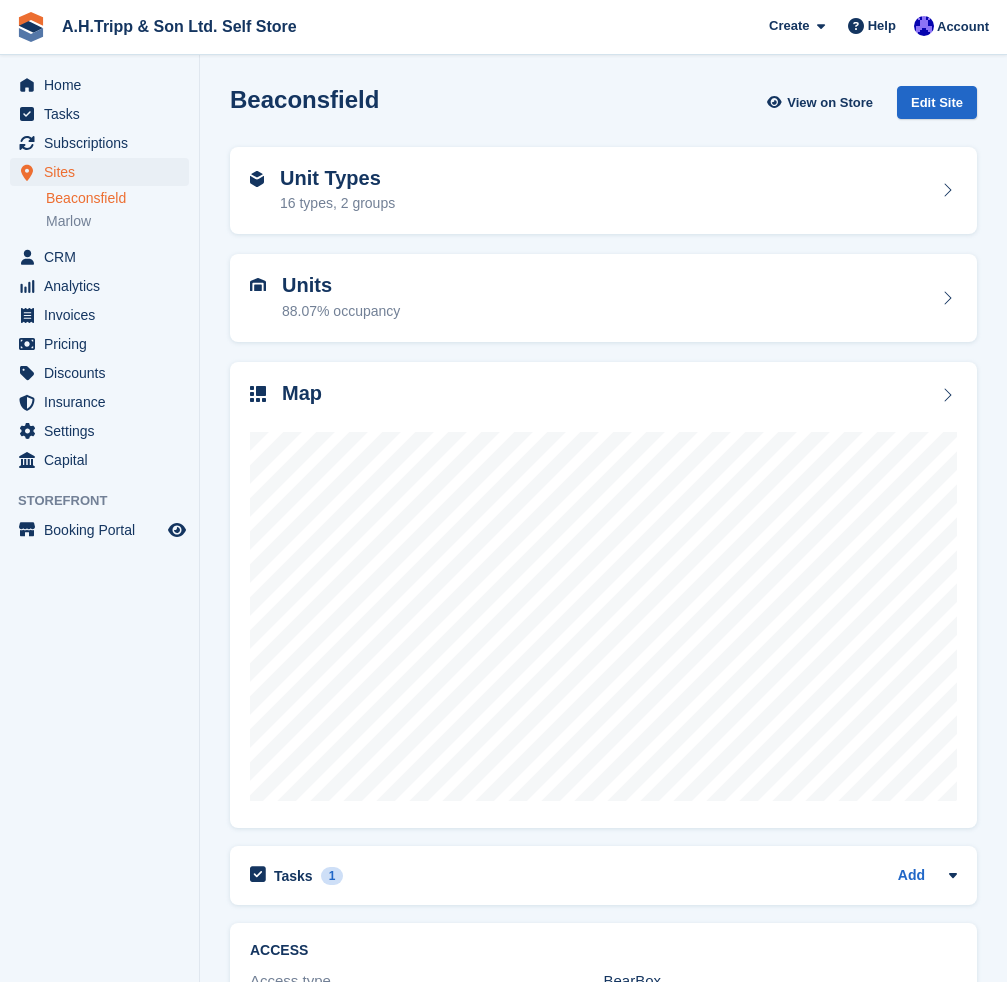 click on "Beaconsfield
View on Store
Edit Site" at bounding box center [603, 102] 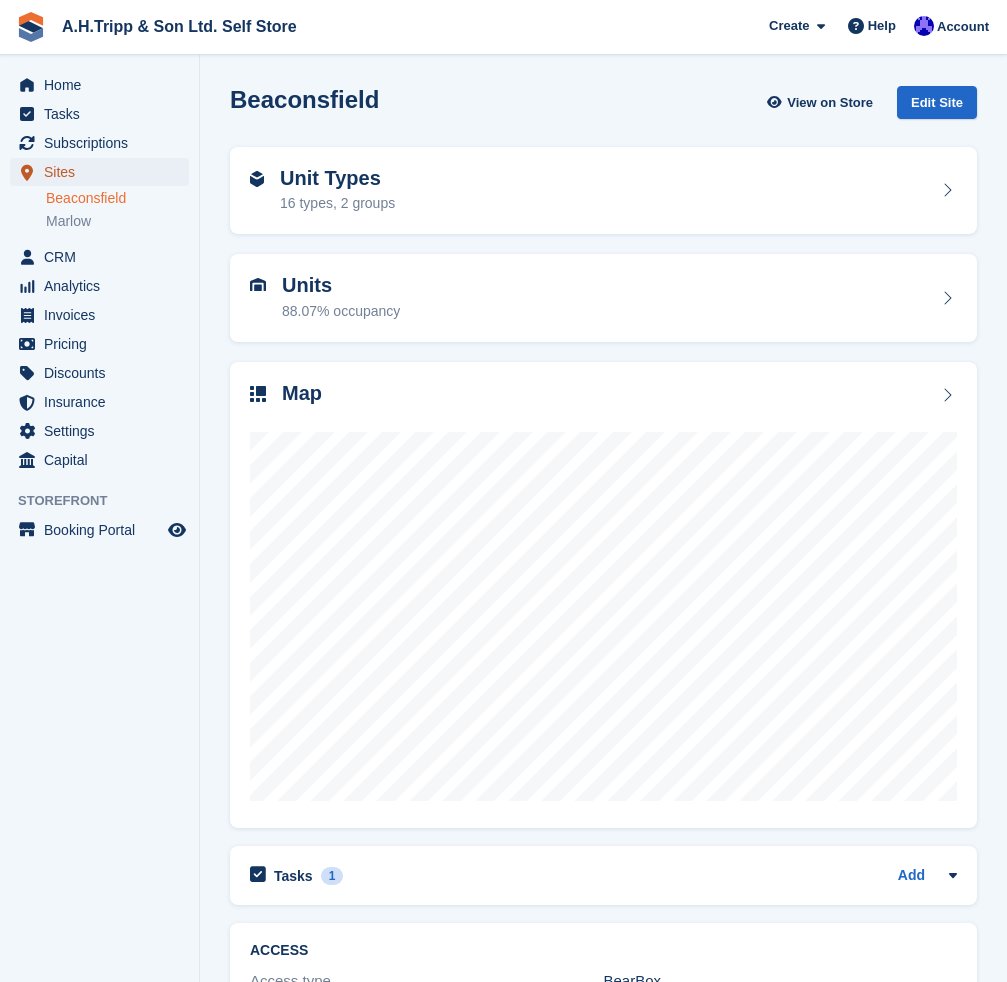 click on "Sites" at bounding box center [104, 172] 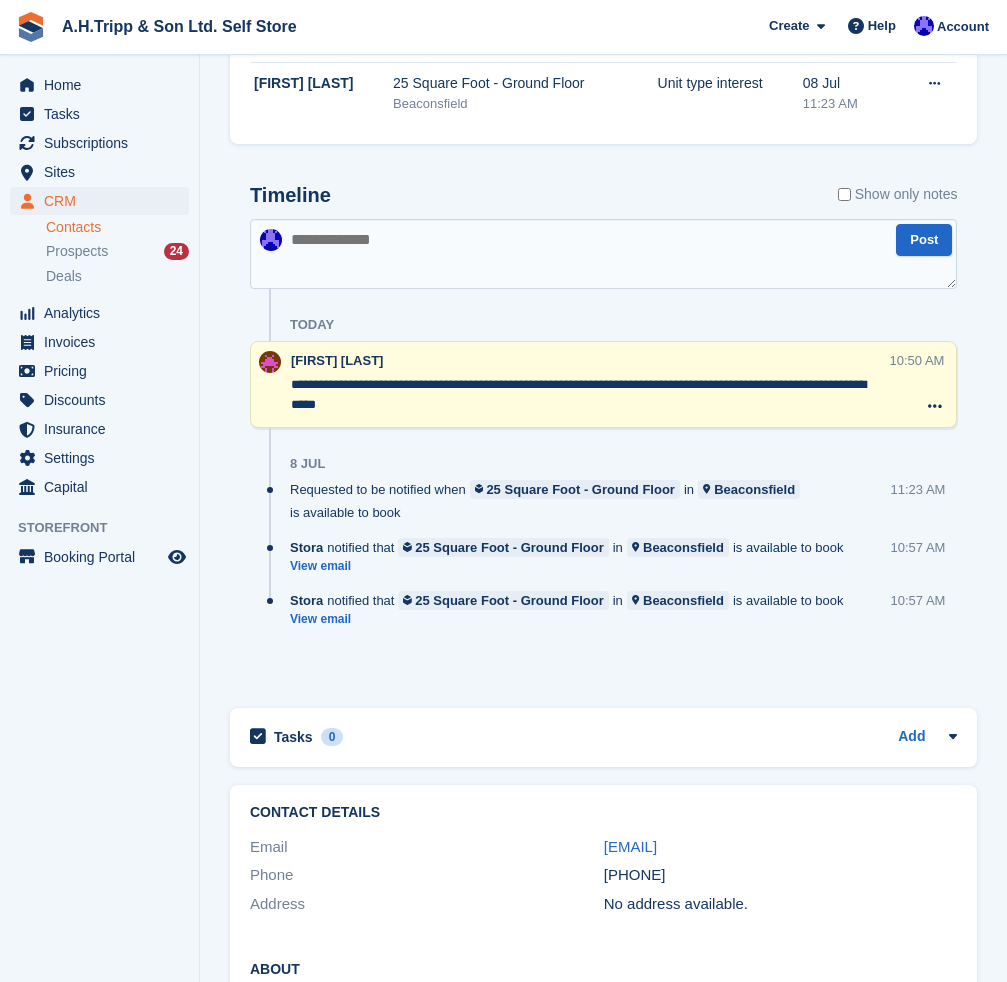 scroll, scrollTop: 800, scrollLeft: 0, axis: vertical 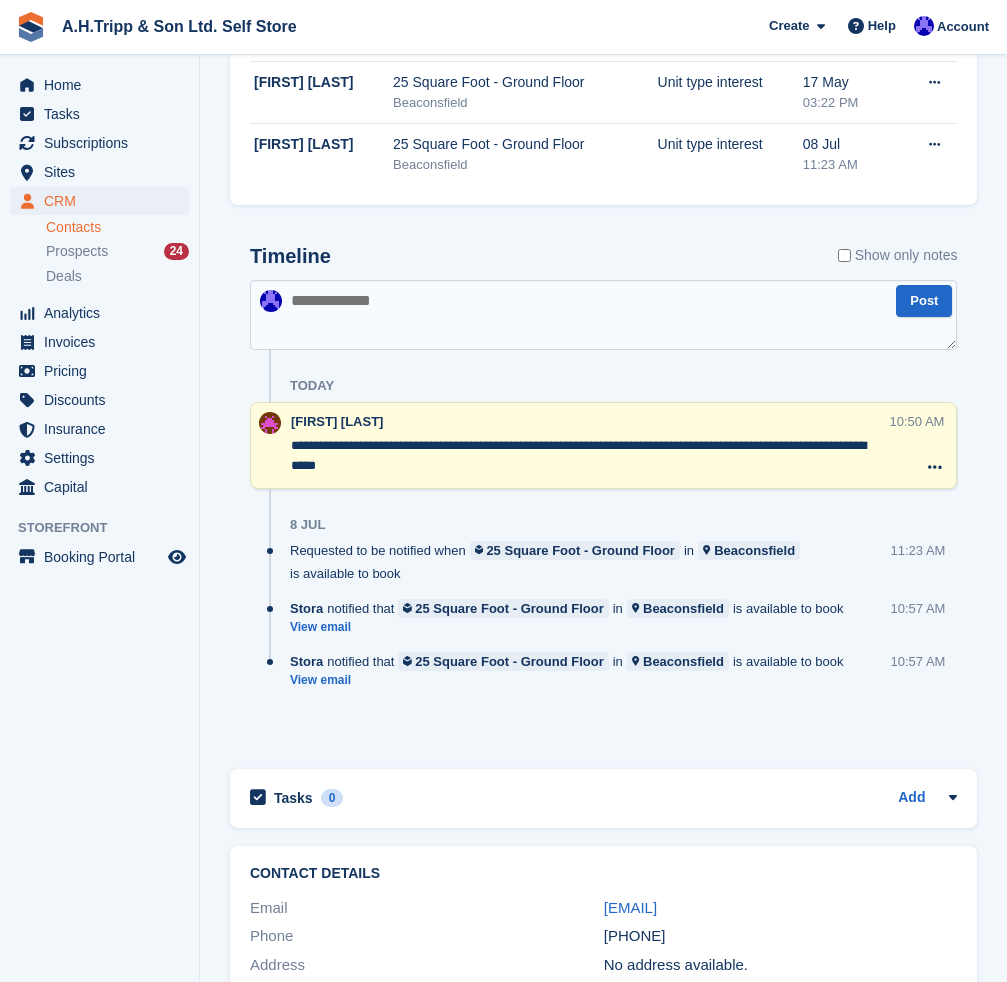 click on "**********" at bounding box center [603, 487] 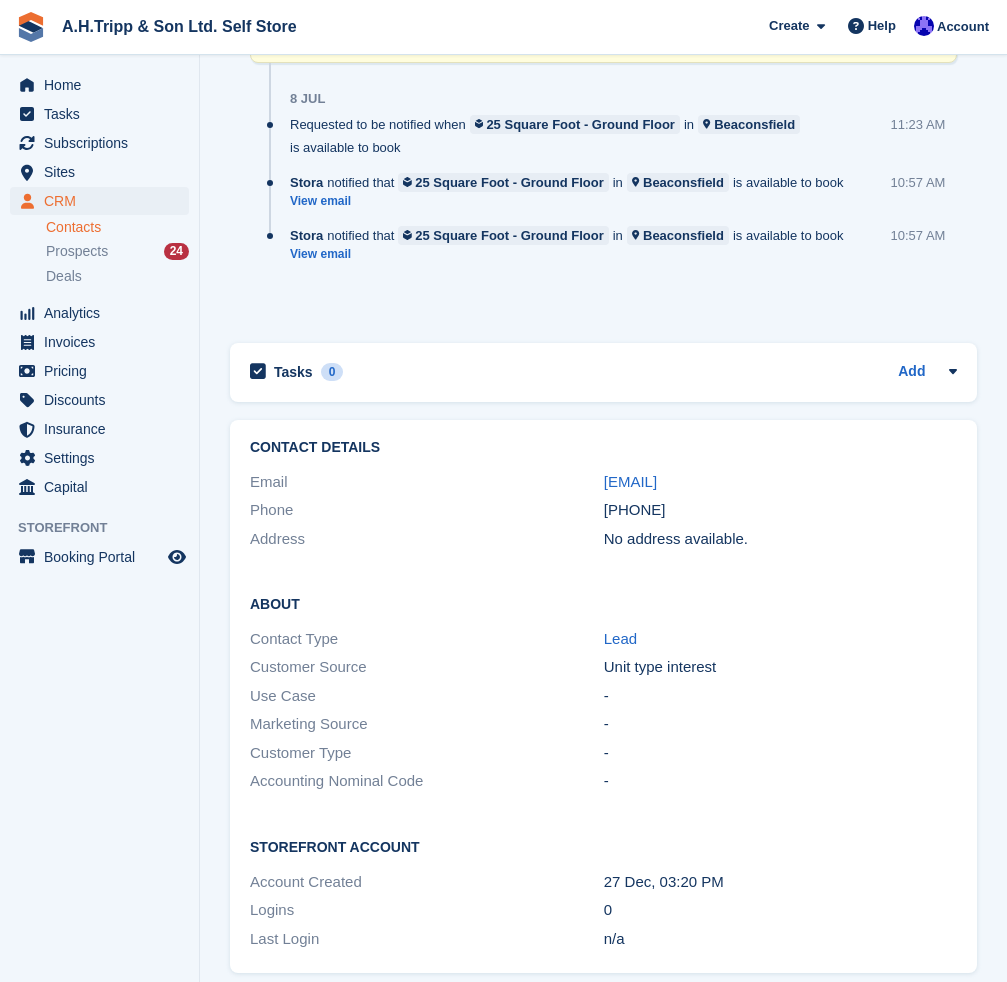 scroll, scrollTop: 1243, scrollLeft: 0, axis: vertical 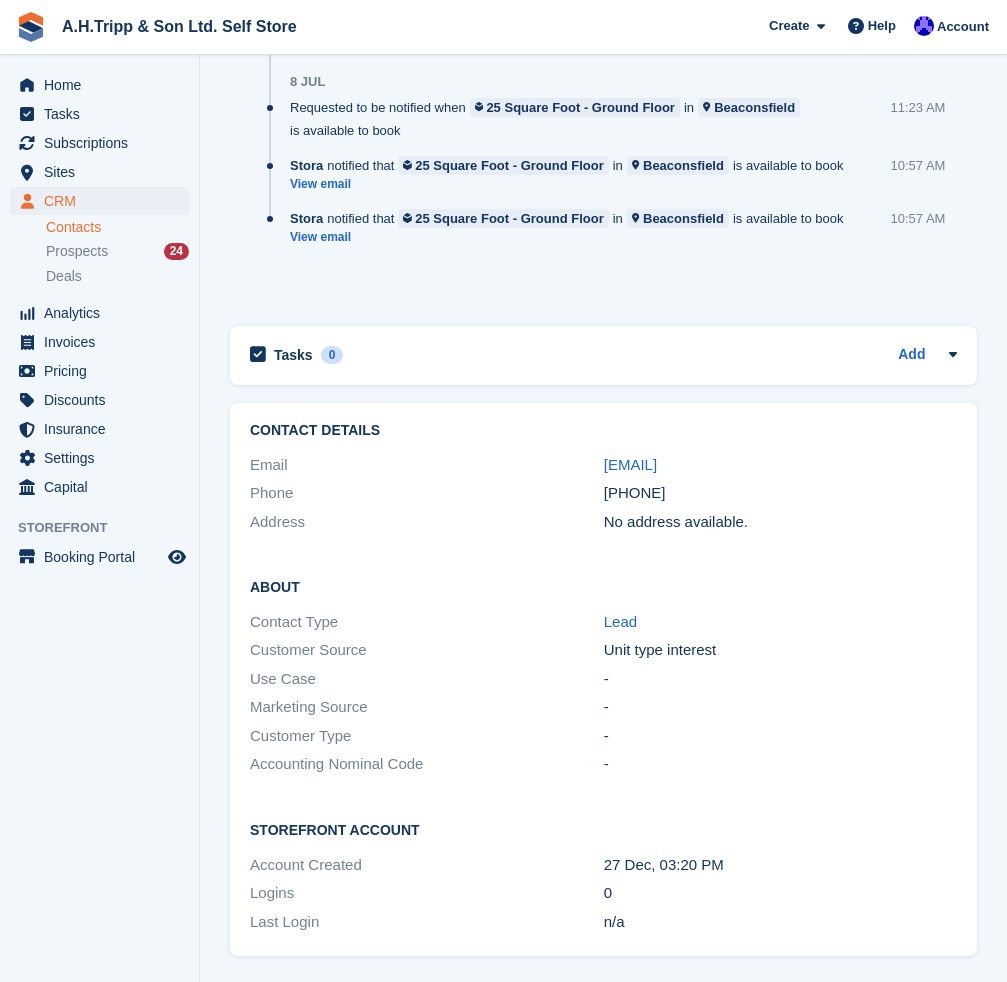 click on "No address available." at bounding box center (781, 522) 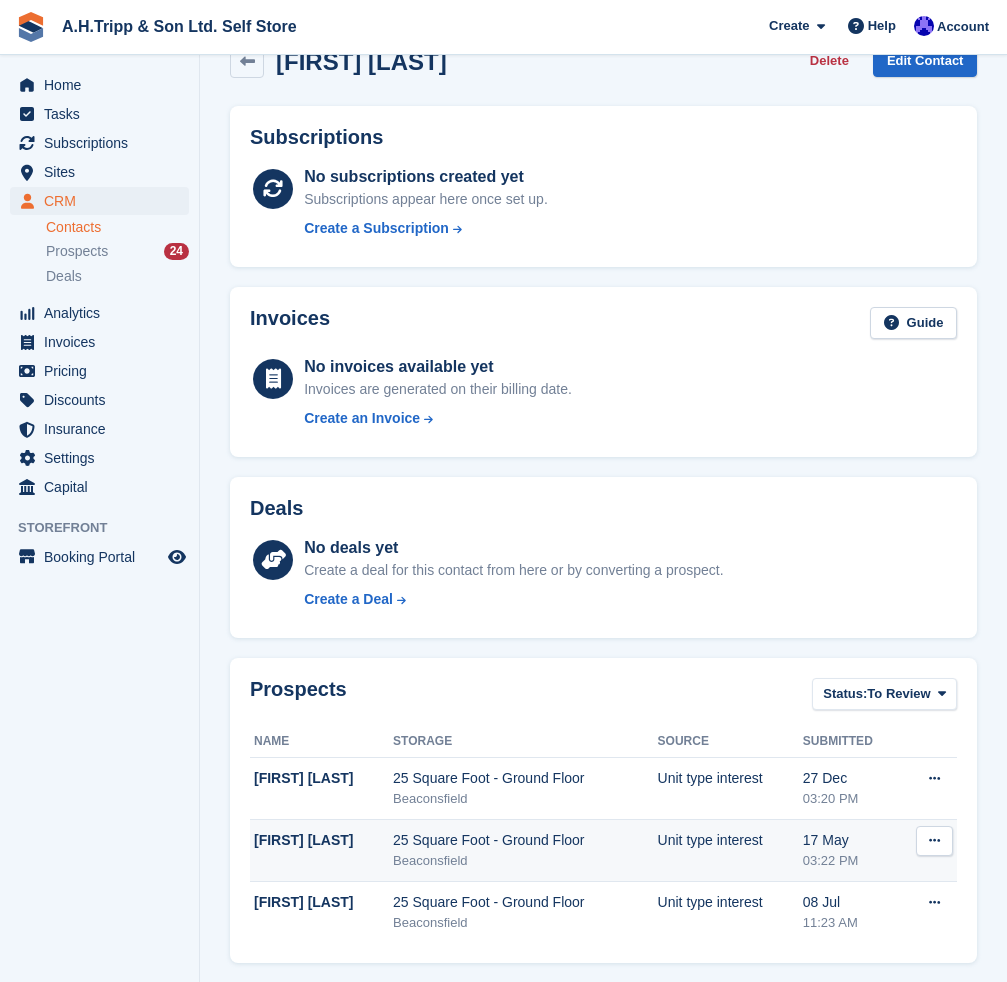 scroll, scrollTop: 0, scrollLeft: 0, axis: both 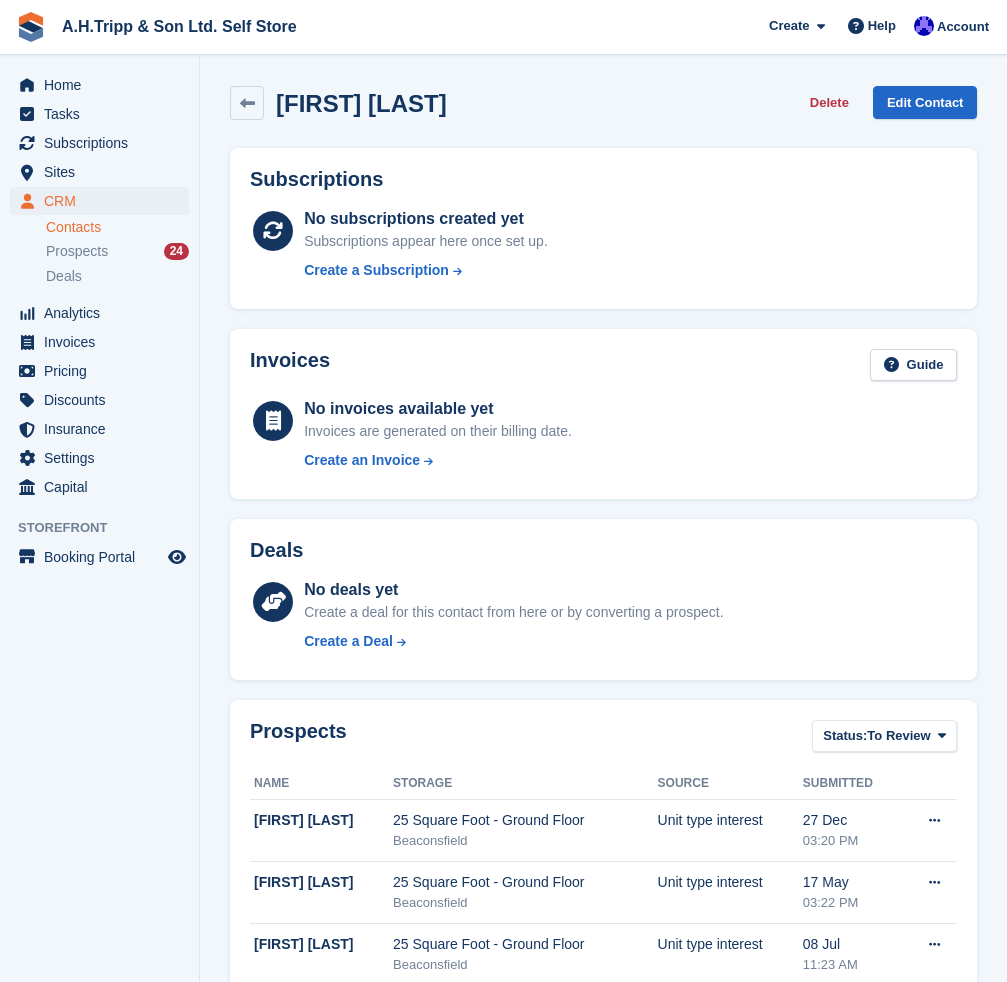 click on "Elaine Daley-Yates
Delete
Edit Contact
Subscriptions
No subscriptions created yet
Subscriptions appear here once set up.
Create a Subscription
Invoices
Guide" at bounding box center [603, 1112] 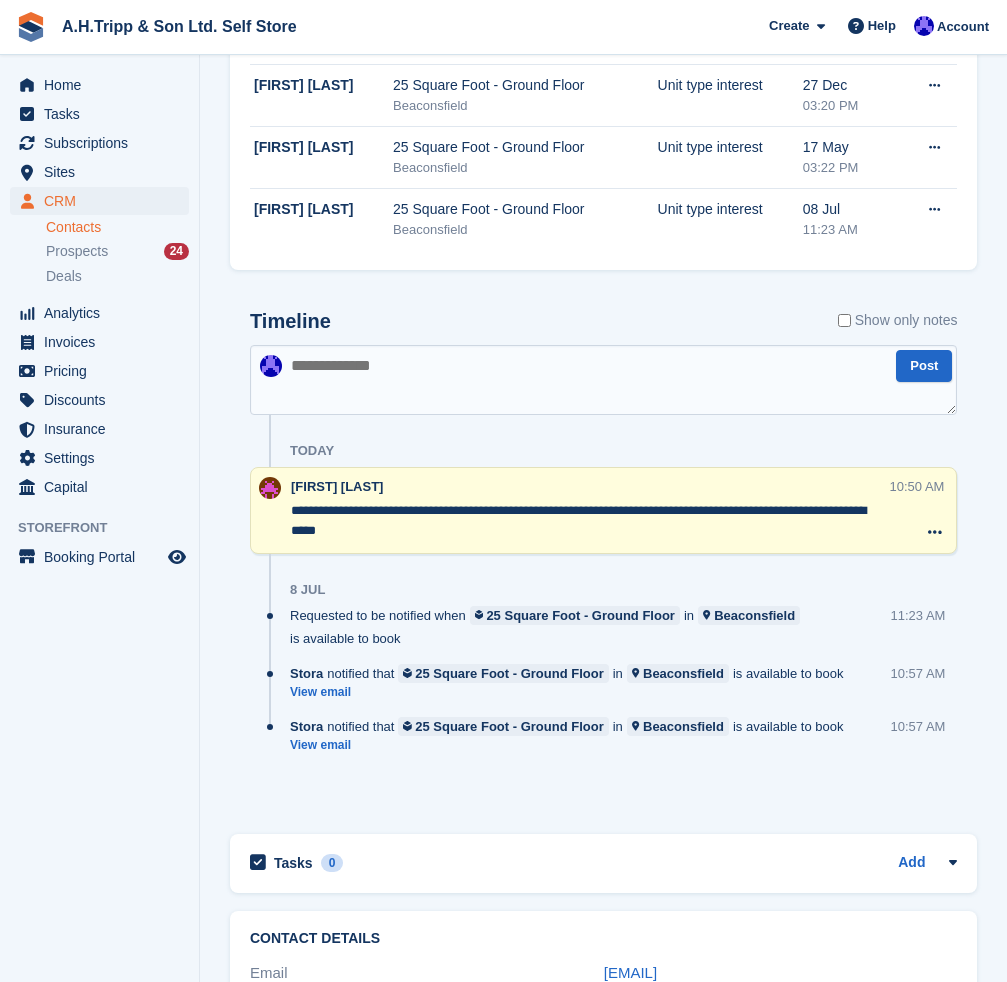 scroll, scrollTop: 700, scrollLeft: 0, axis: vertical 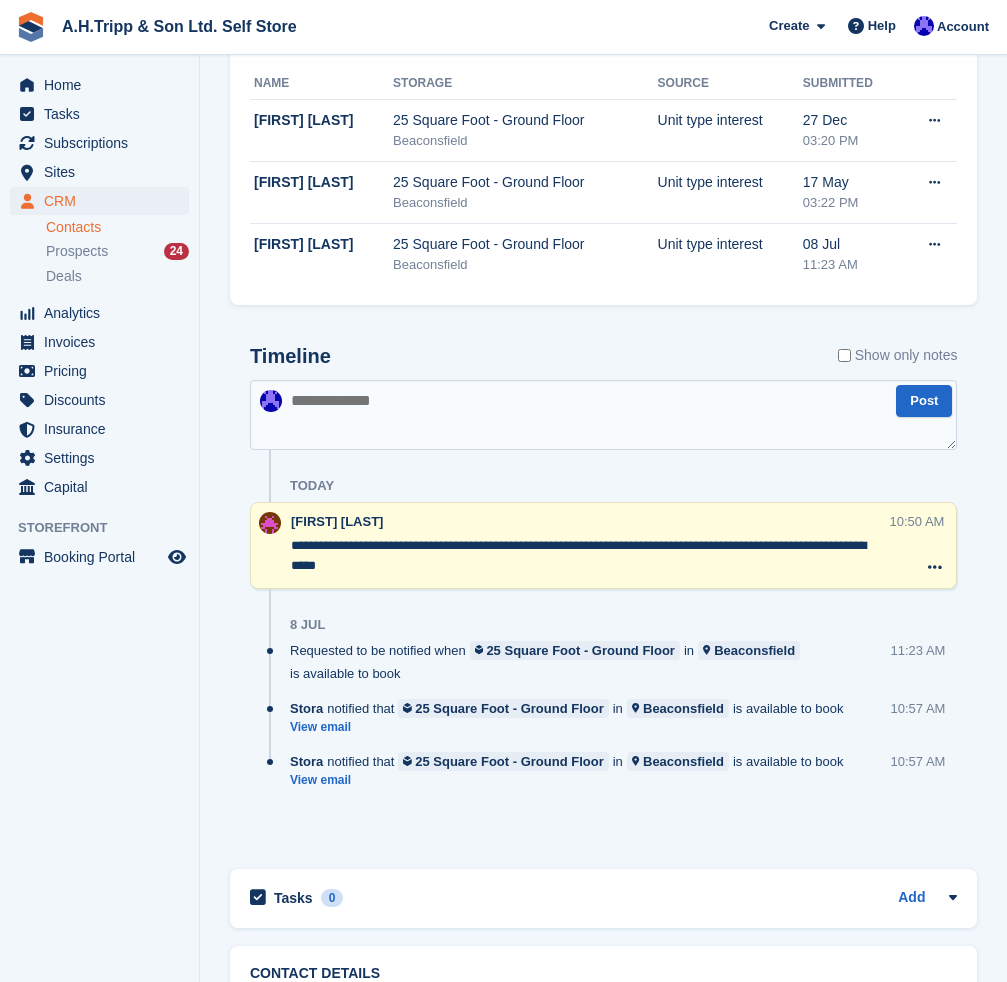 click at bounding box center [603, 415] 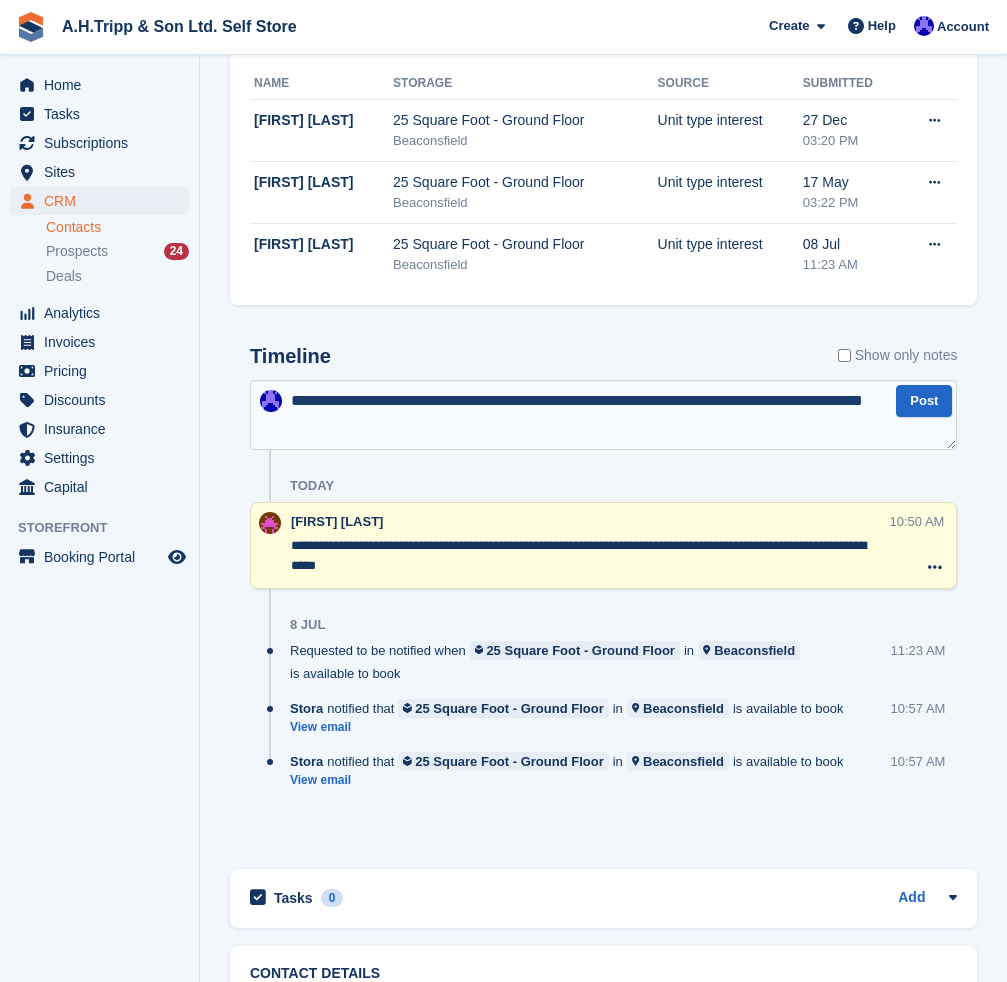 drag, startPoint x: 371, startPoint y: 423, endPoint x: 291, endPoint y: 402, distance: 82.710335 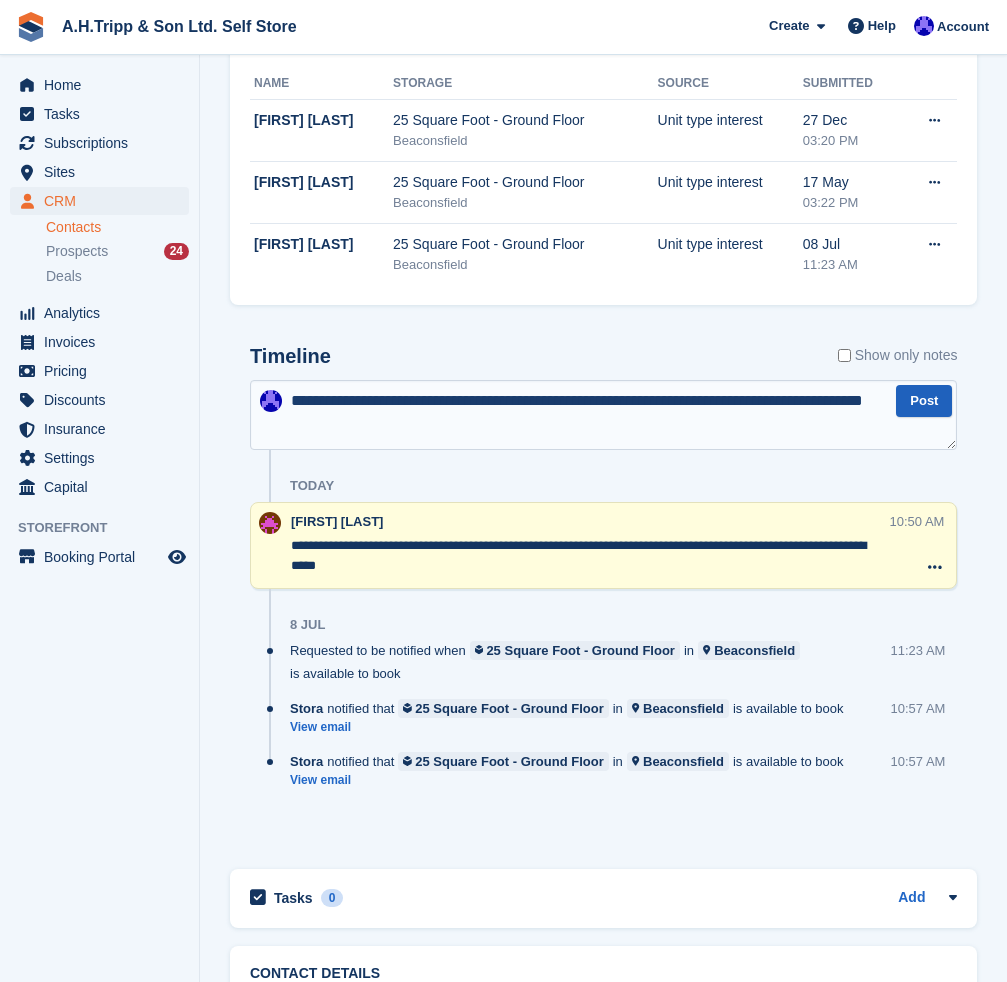 type on "**********" 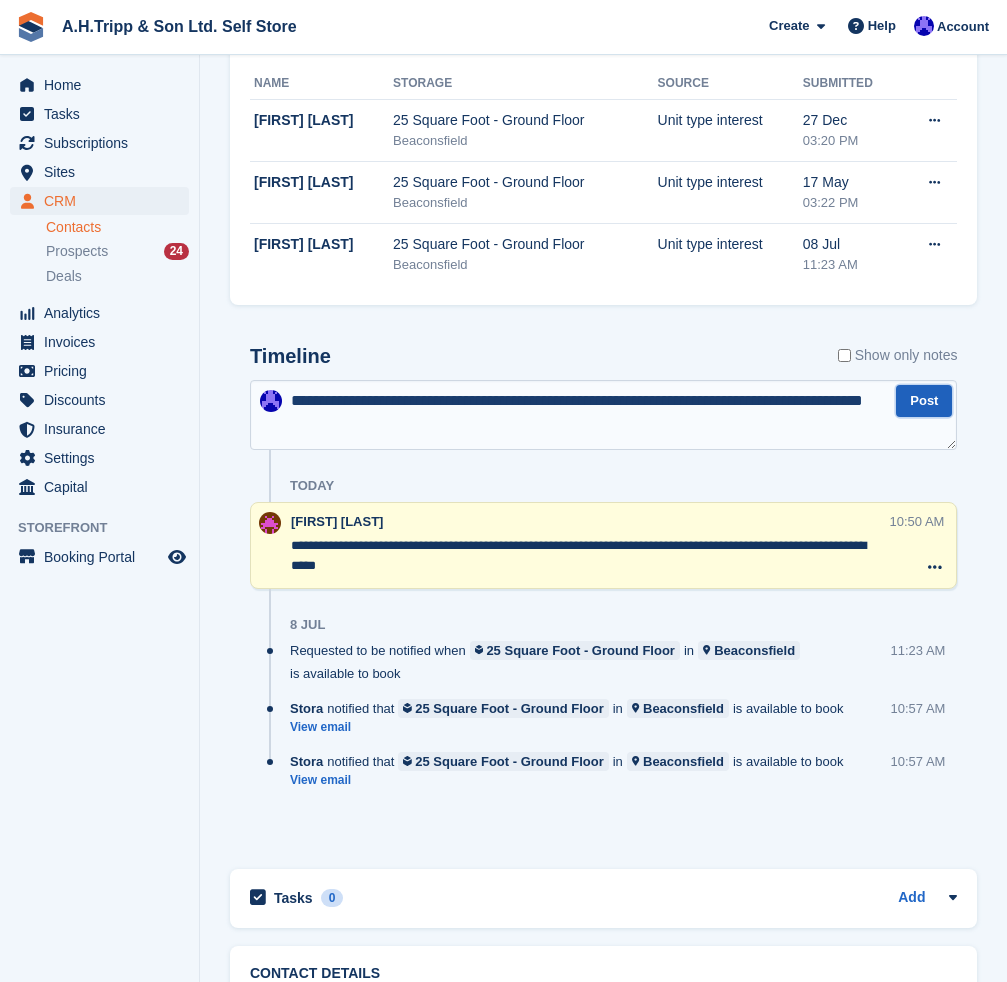 click on "Post" at bounding box center (924, 401) 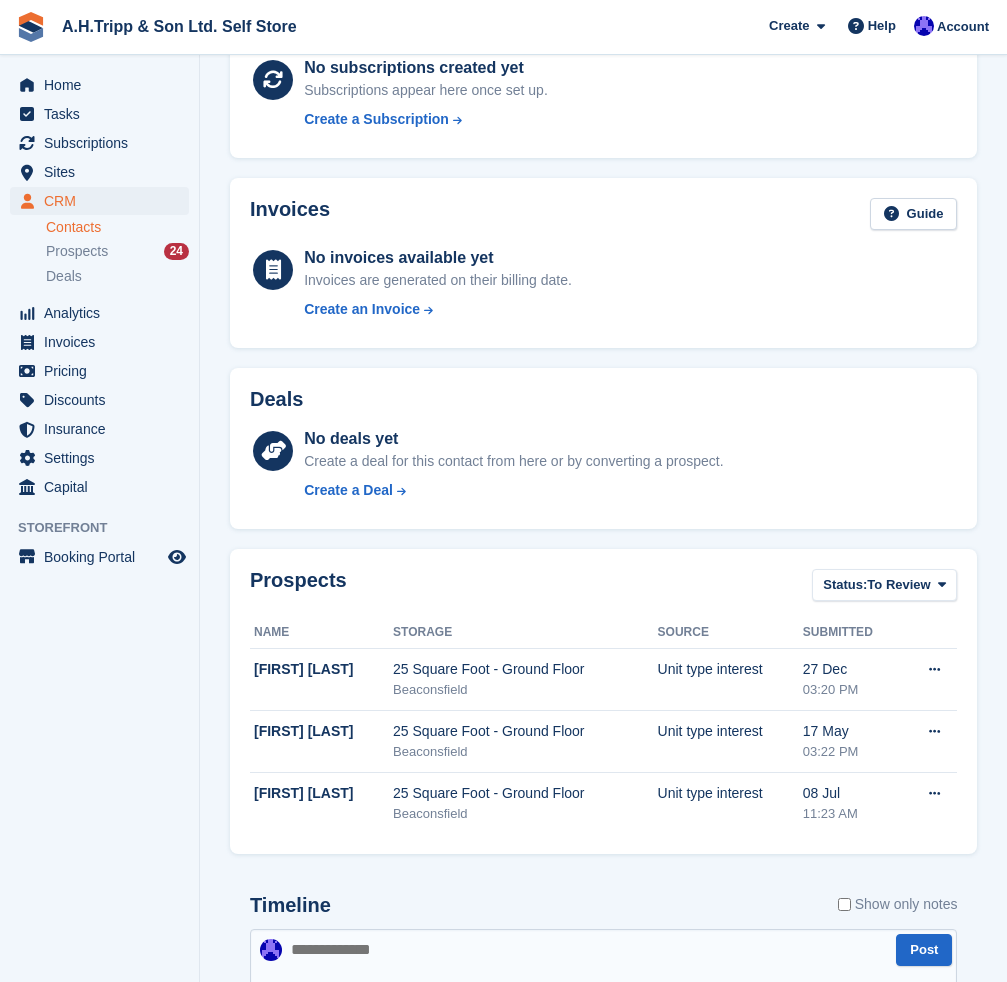scroll, scrollTop: 0, scrollLeft: 0, axis: both 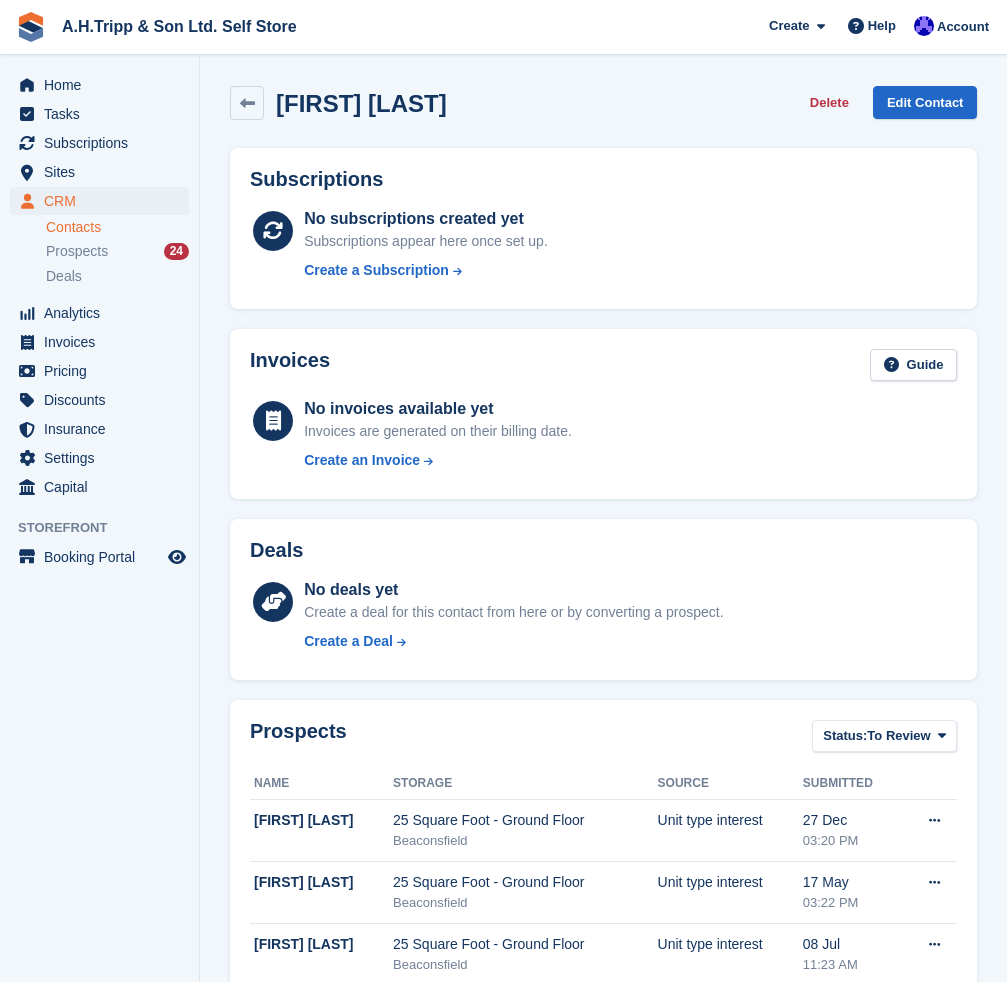 drag, startPoint x: 400, startPoint y: 109, endPoint x: 276, endPoint y: 102, distance: 124.197426 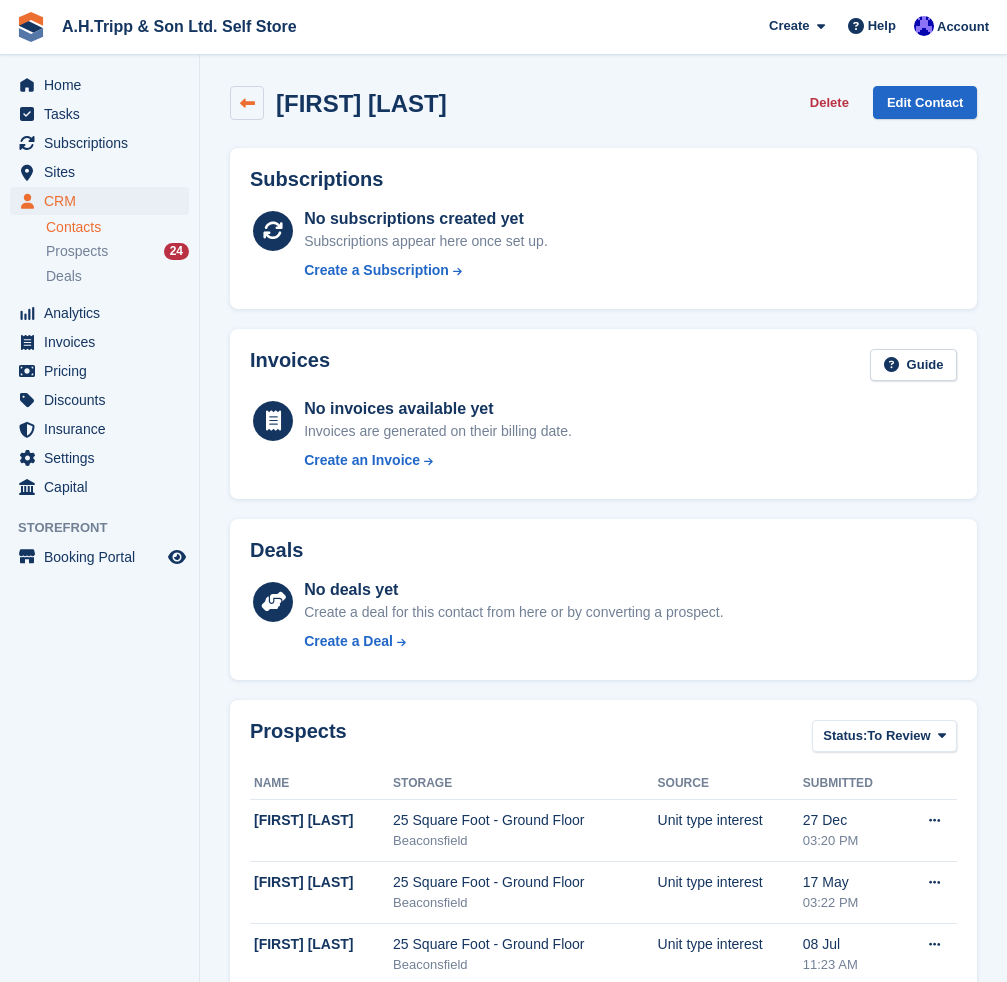 click at bounding box center (247, 103) 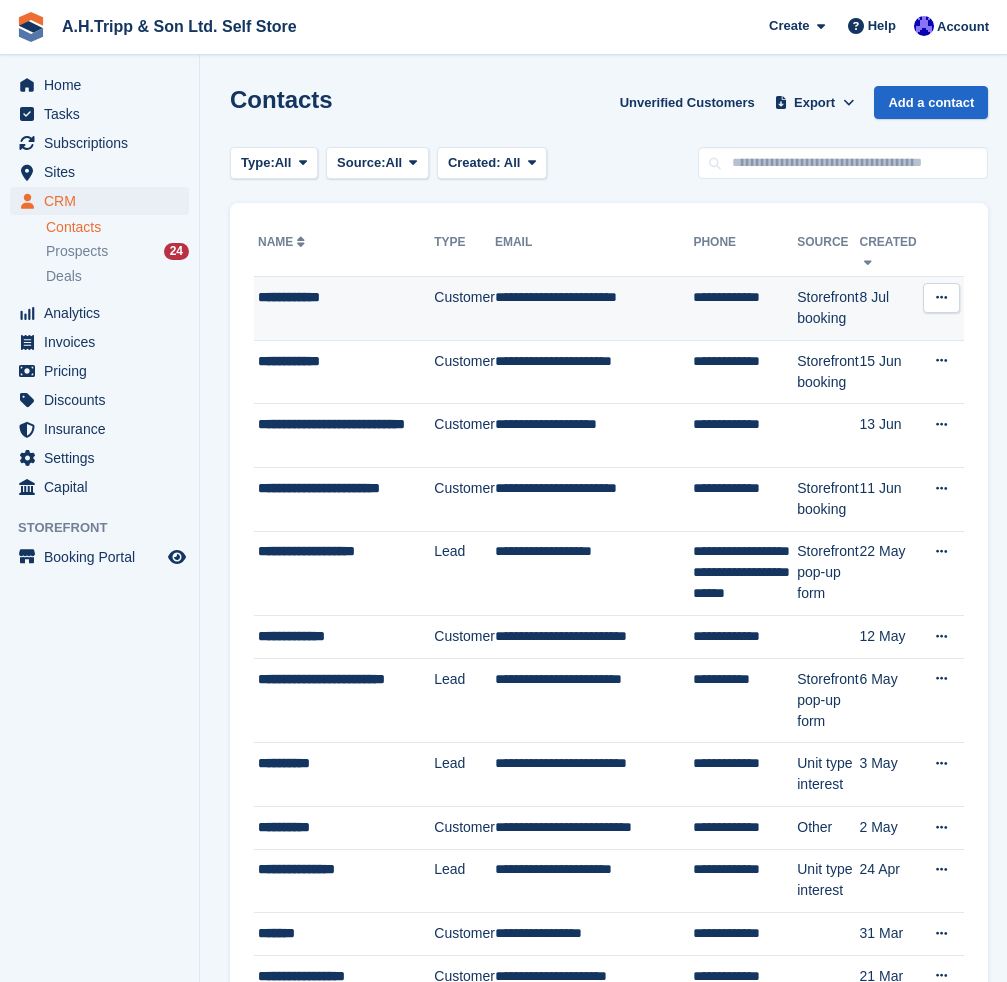 click on "Customer" at bounding box center [464, 309] 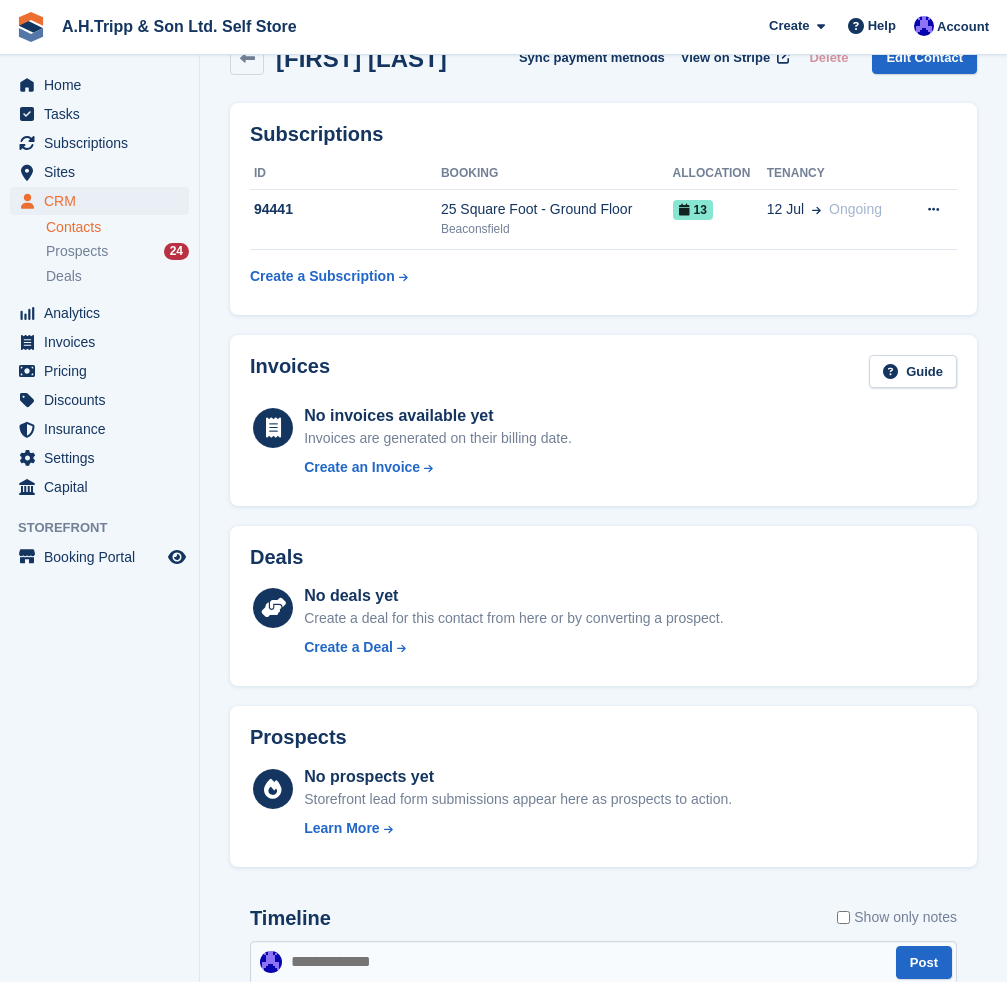 scroll, scrollTop: 0, scrollLeft: 0, axis: both 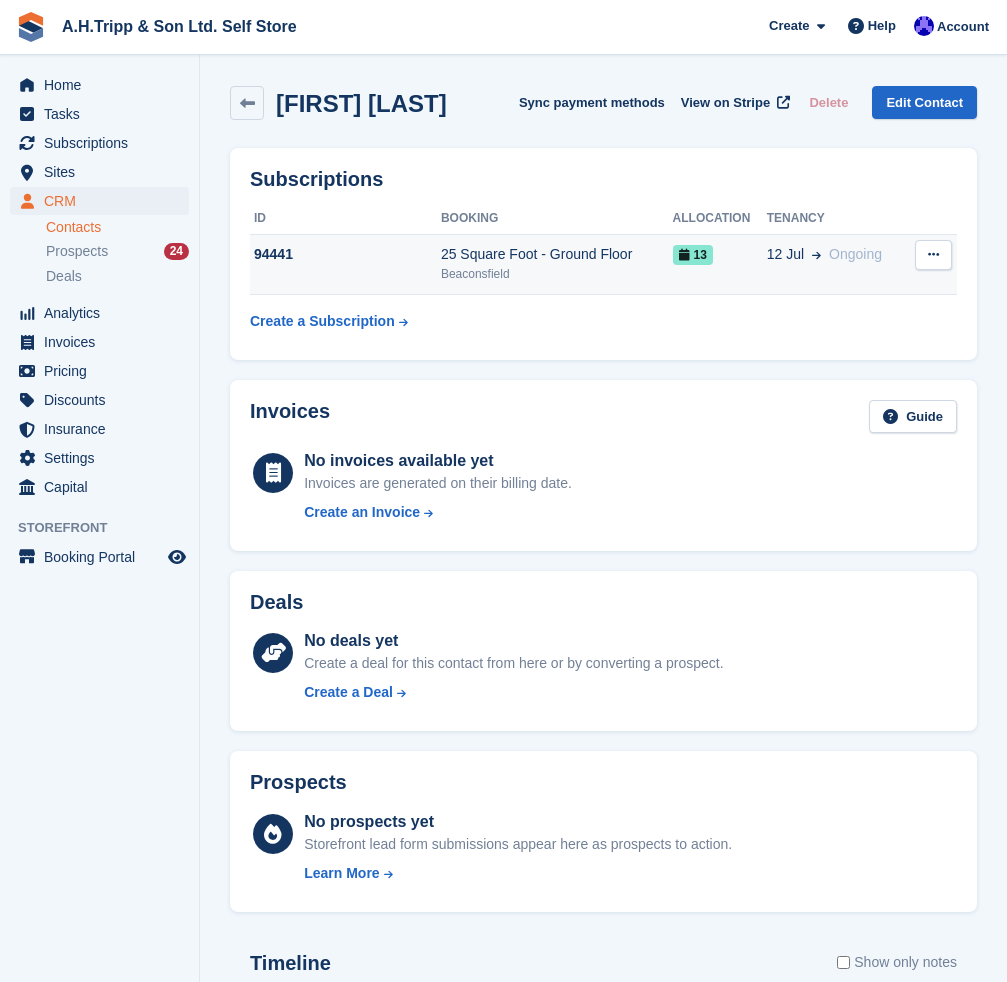 click at bounding box center (933, 254) 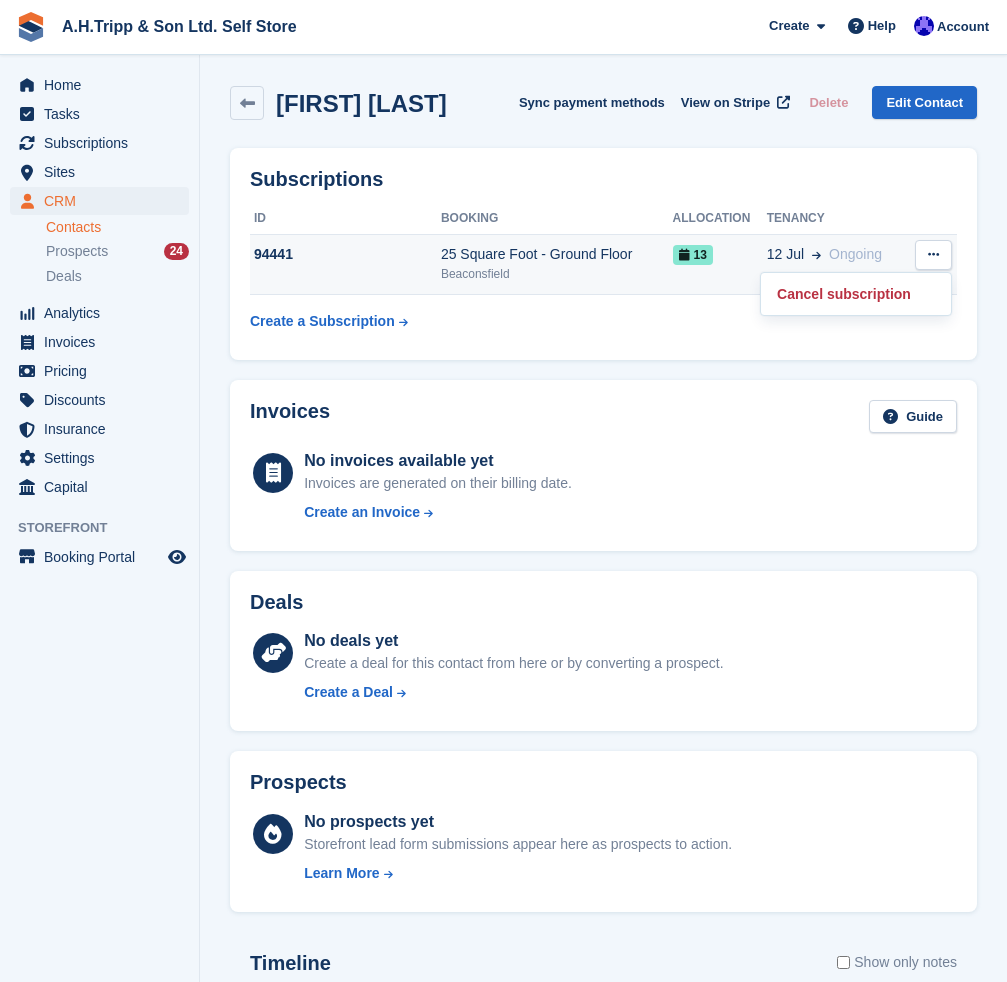 click at bounding box center (933, 254) 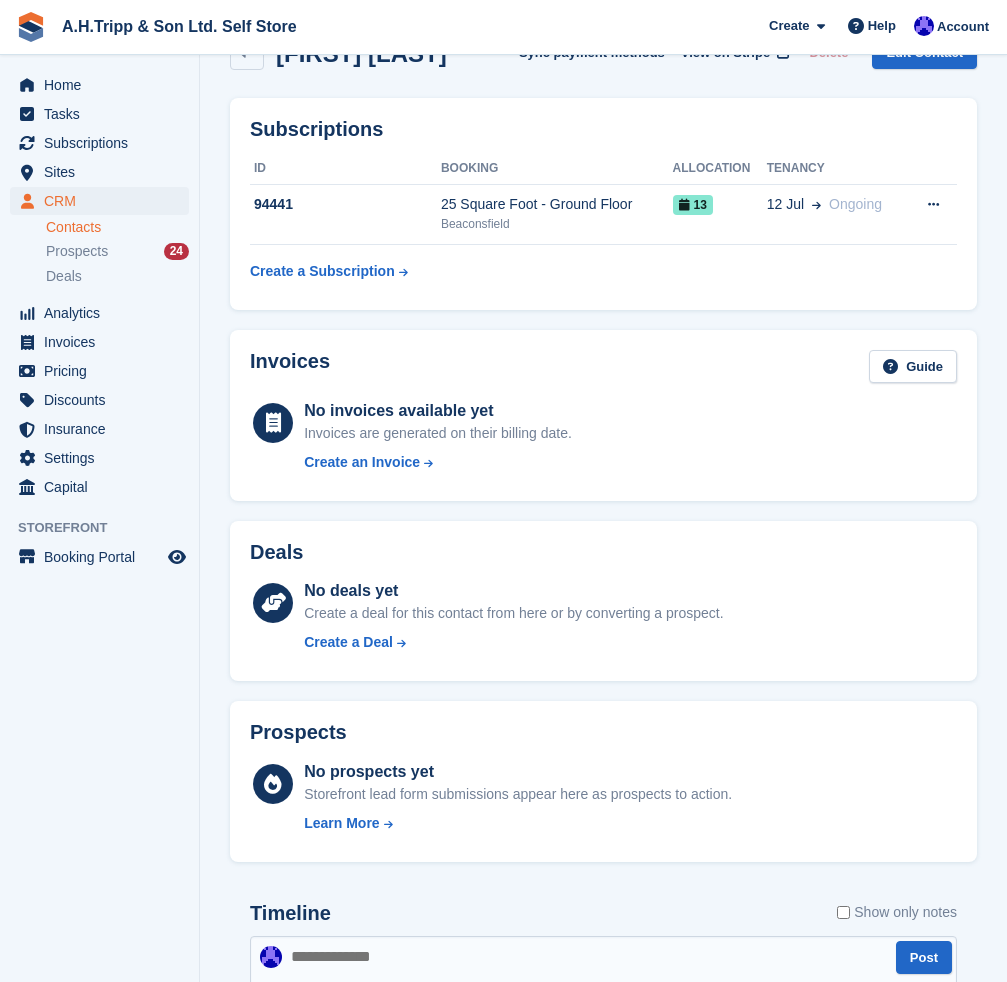 scroll, scrollTop: 100, scrollLeft: 0, axis: vertical 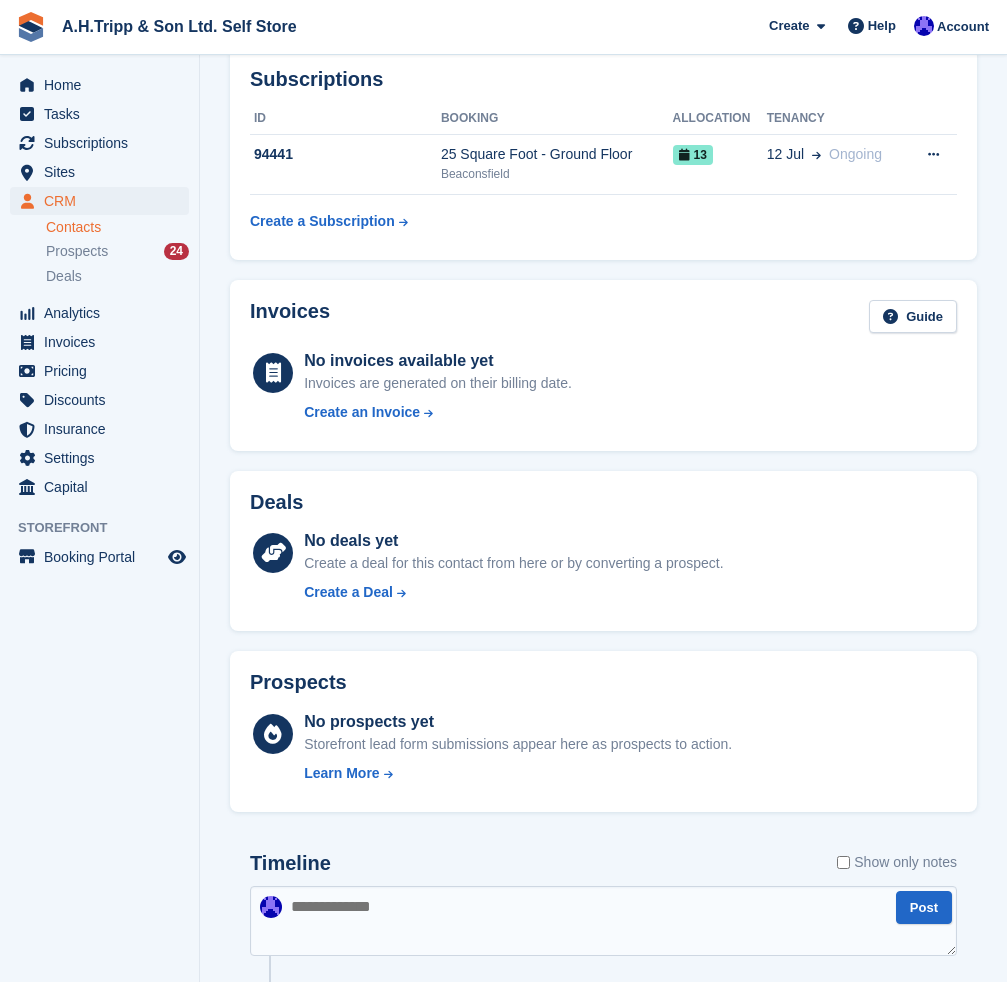 click on "Subscriptions
ID
Booking
Allocation
Tenancy
94441
25 Square Foot - Ground Floor
Beaconsfield
13
12 Jul
Ongoing
Cancel subscription" at bounding box center (603, 154) 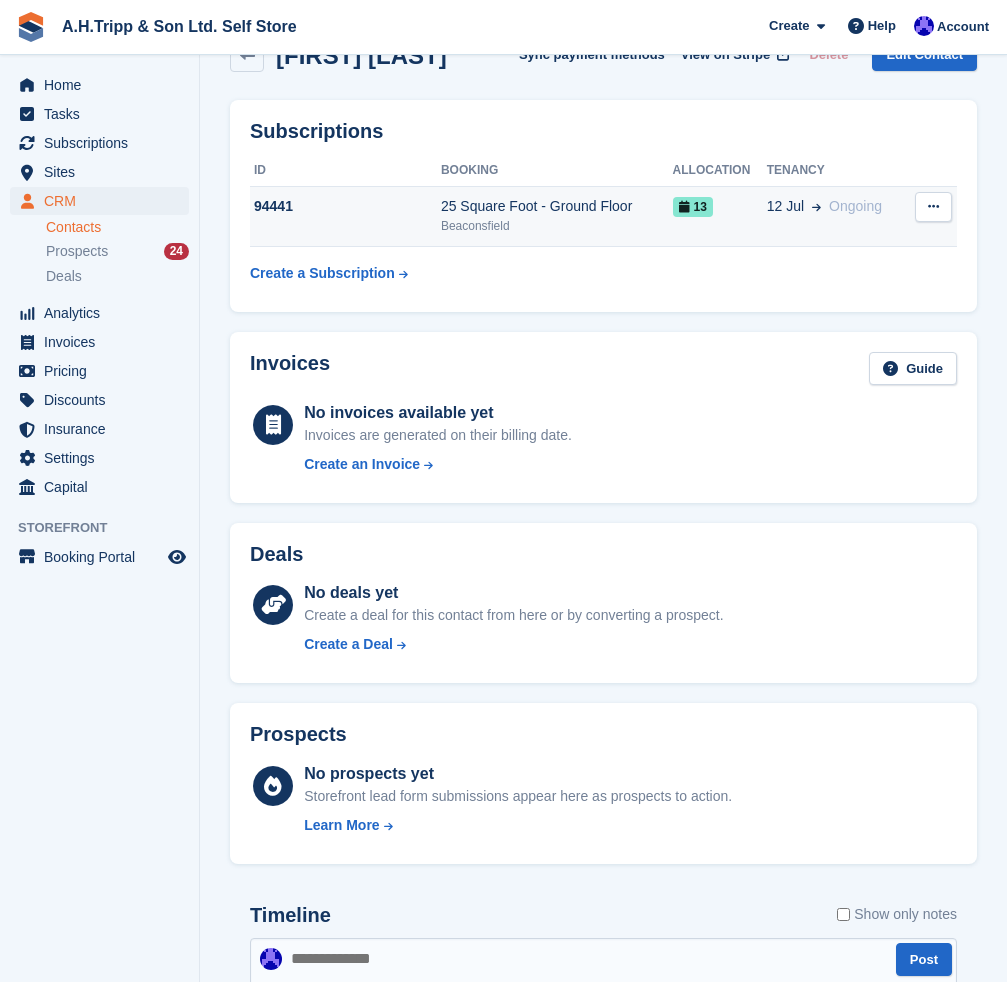 scroll, scrollTop: 0, scrollLeft: 0, axis: both 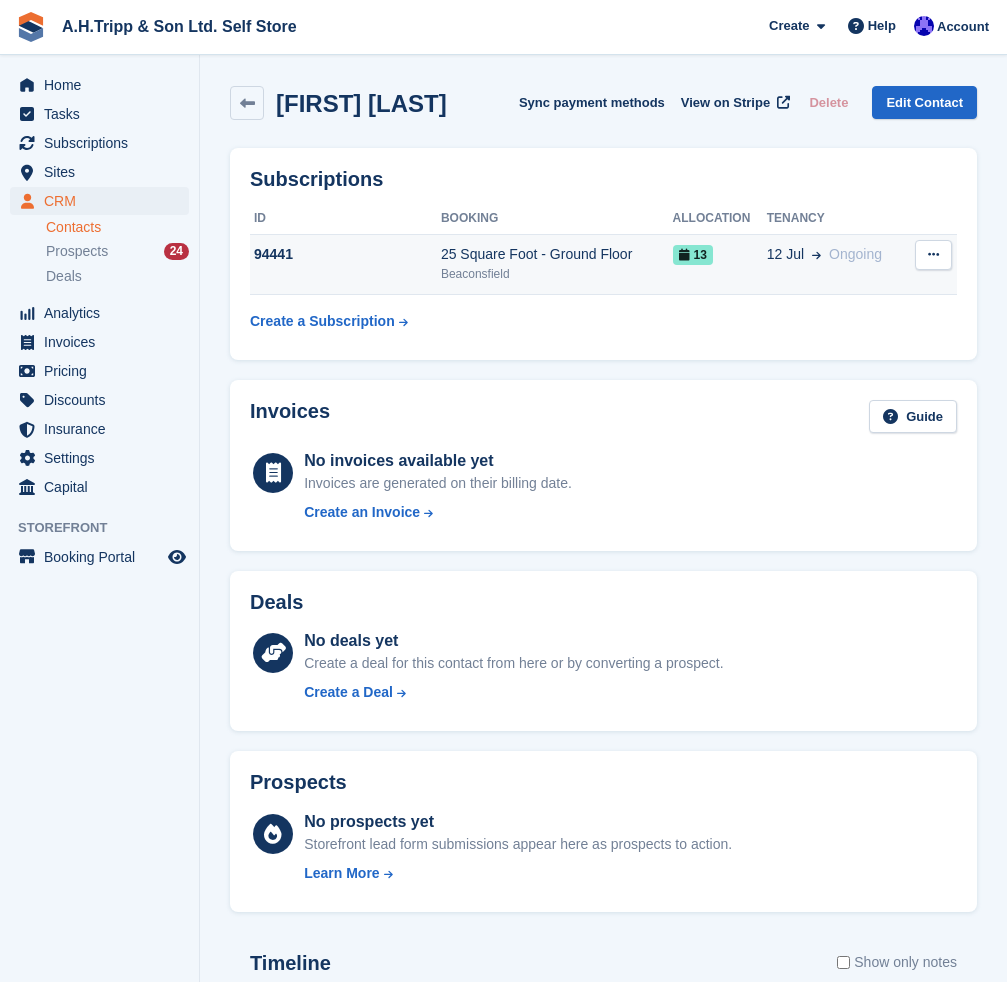 click at bounding box center (933, 255) 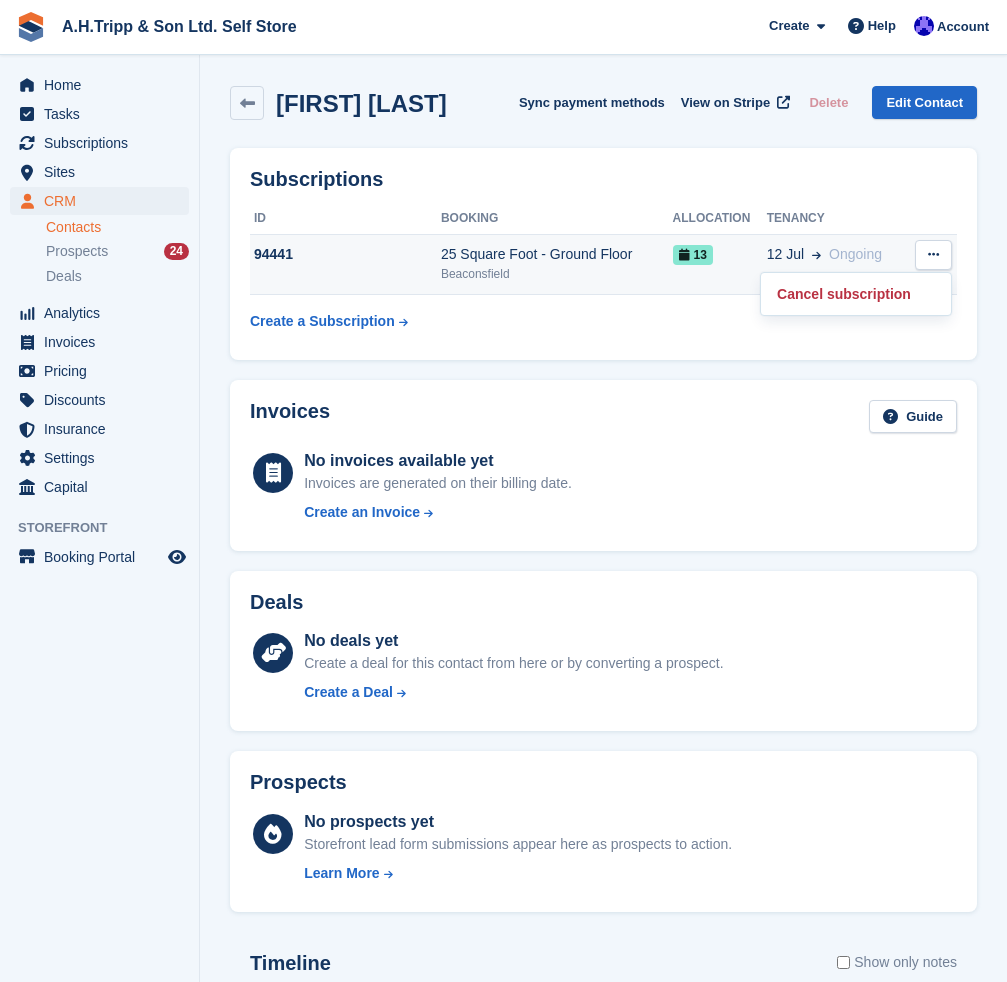 click at bounding box center [933, 255] 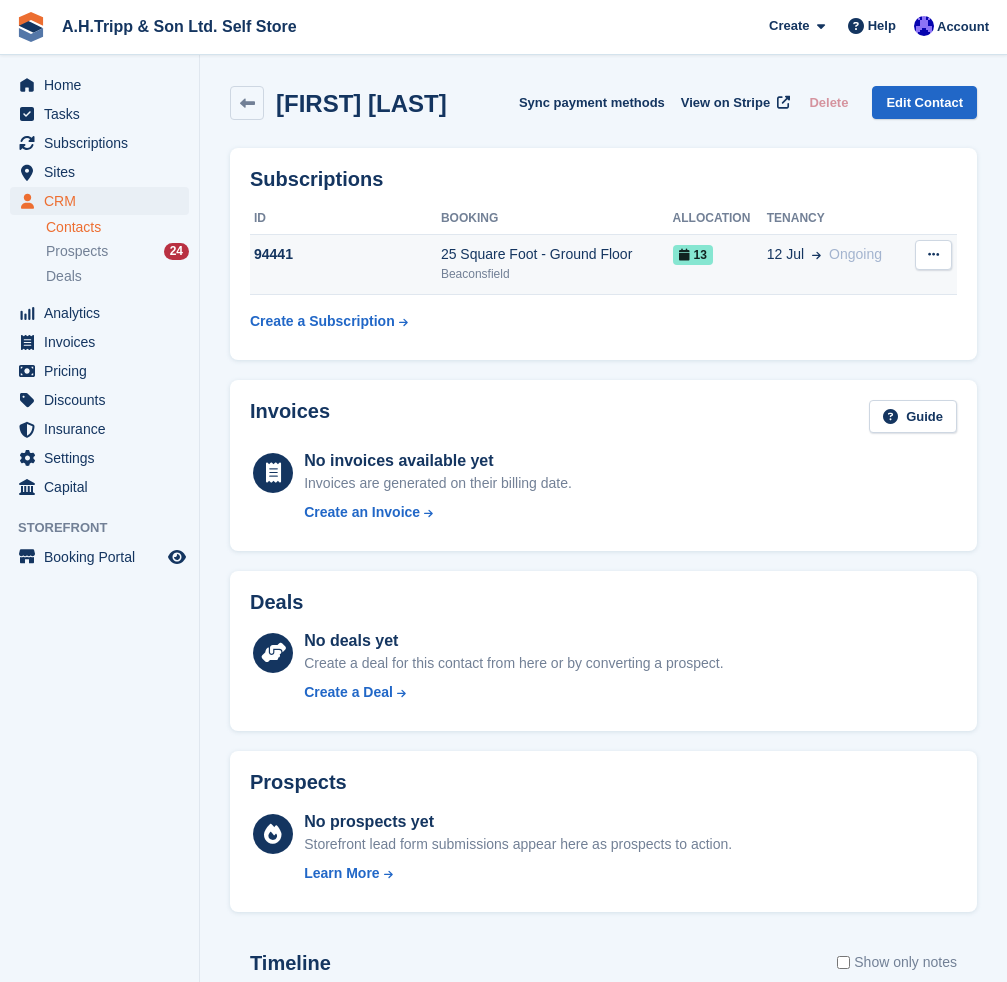 click at bounding box center [933, 255] 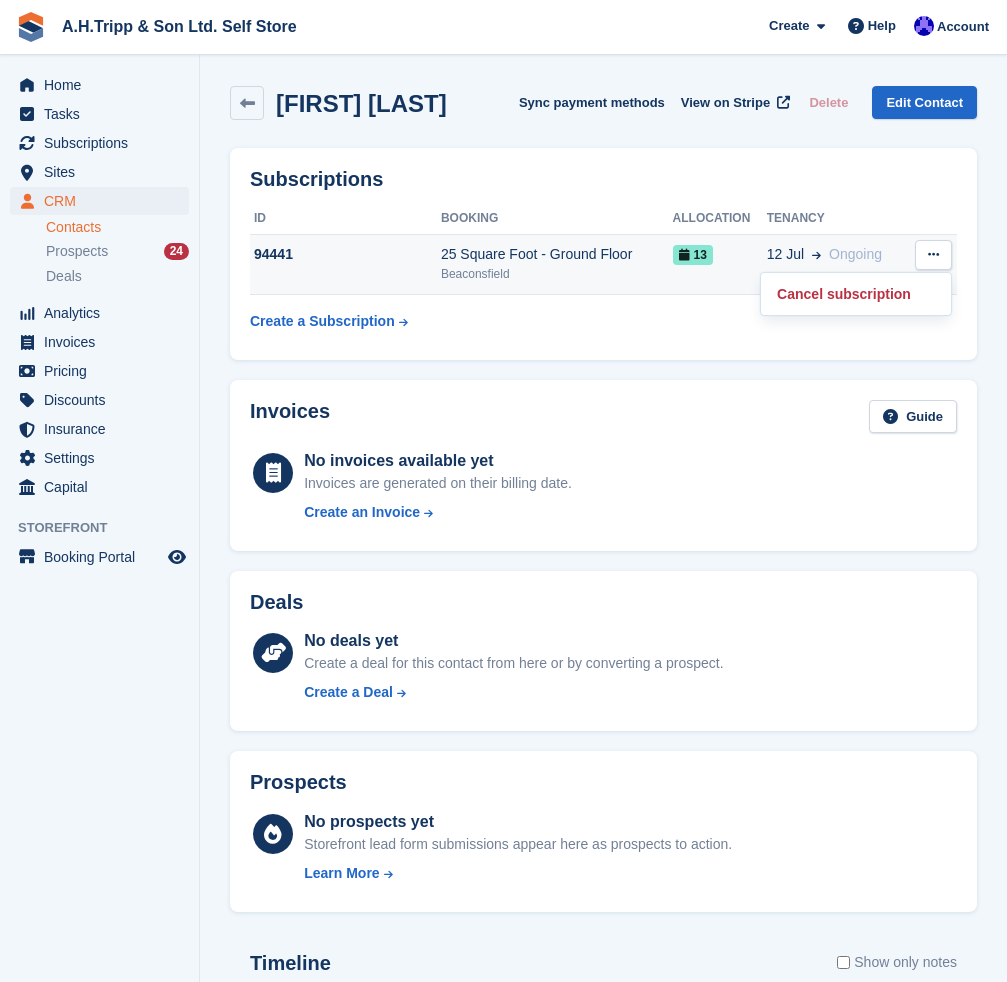 click on "13" at bounding box center (693, 255) 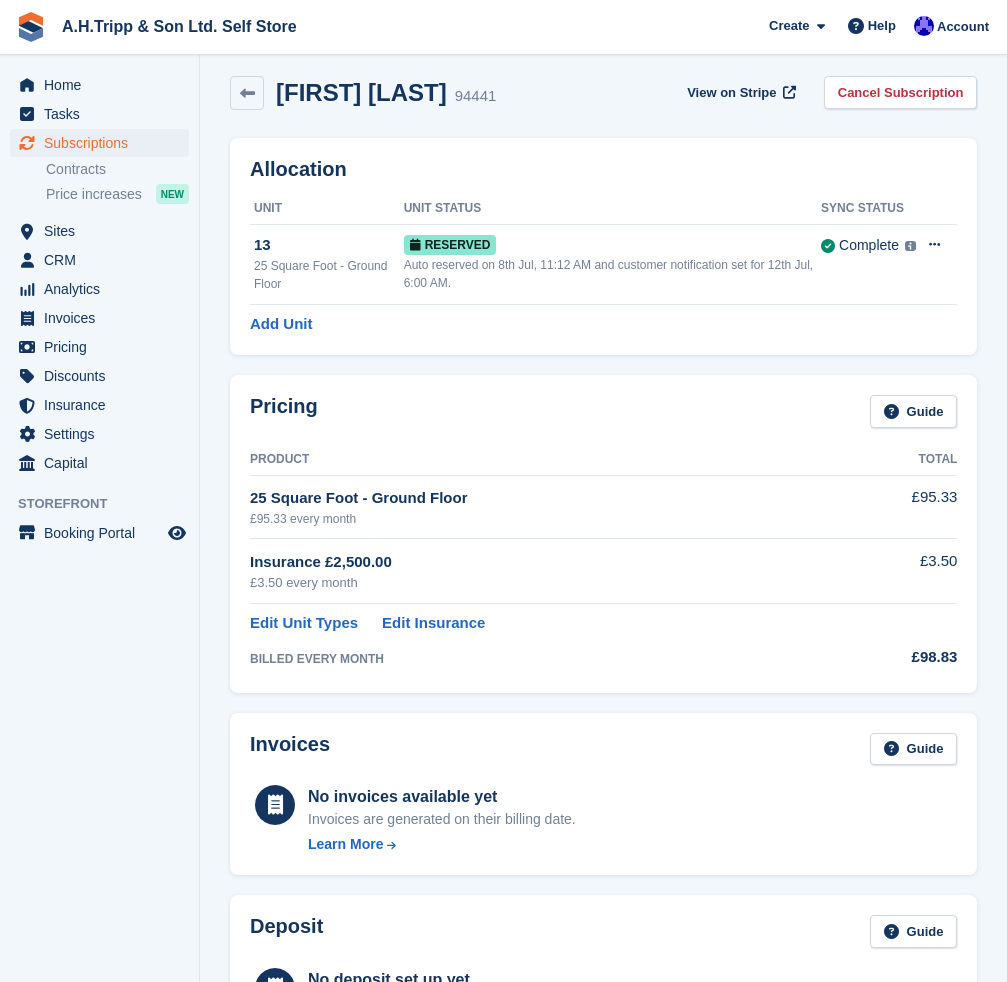scroll, scrollTop: 0, scrollLeft: 0, axis: both 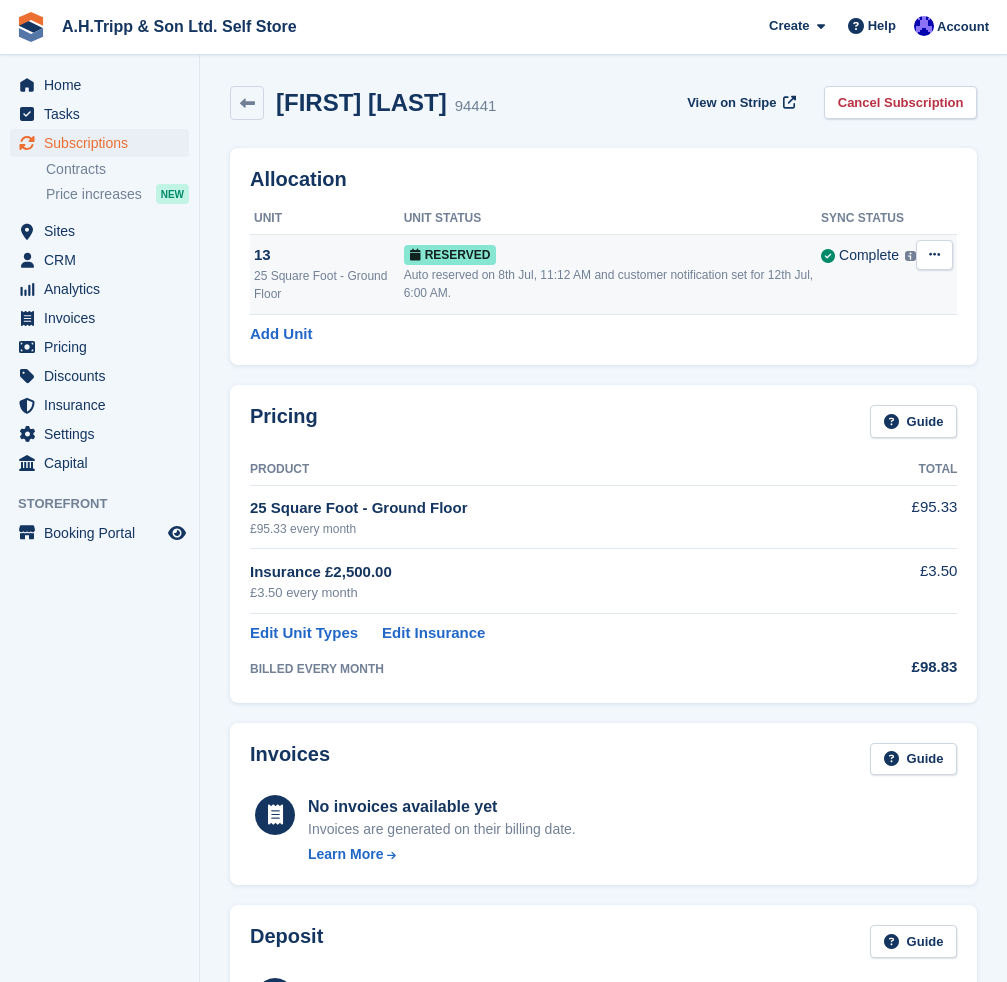 click at bounding box center (934, 255) 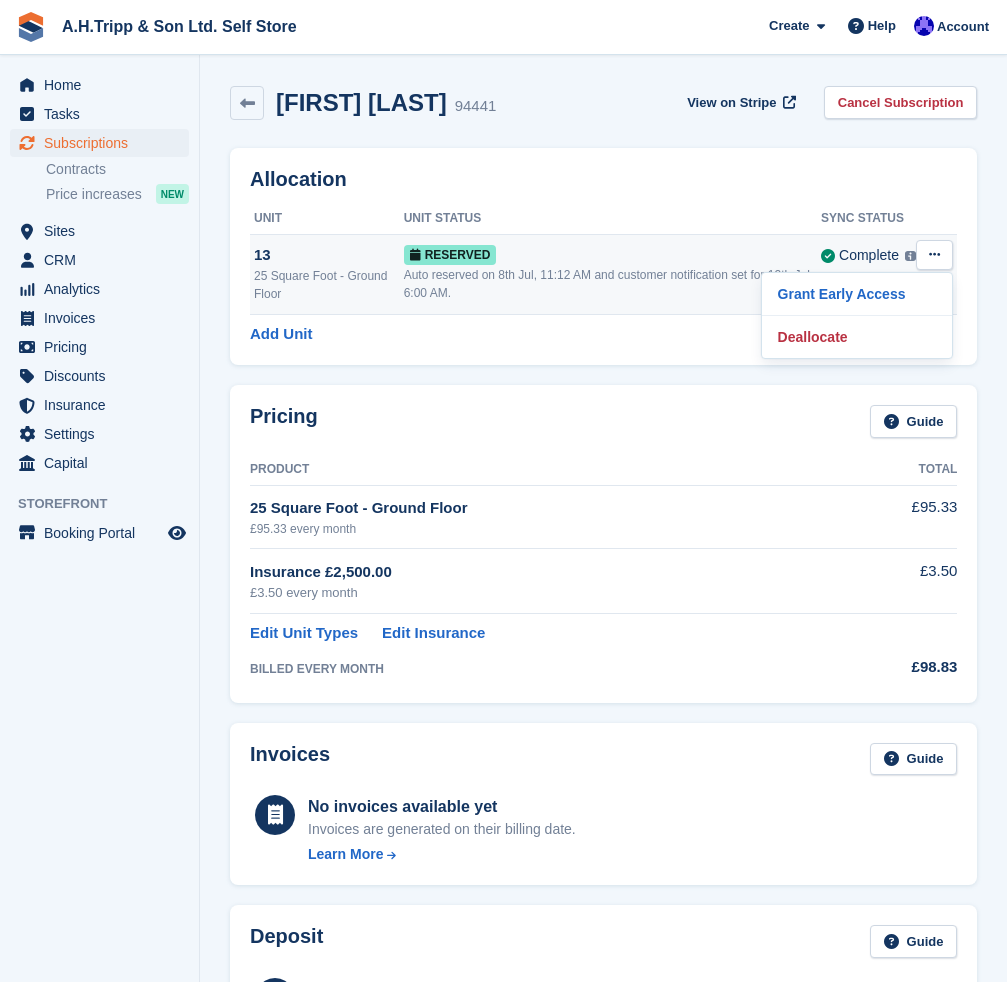 click at bounding box center (934, 254) 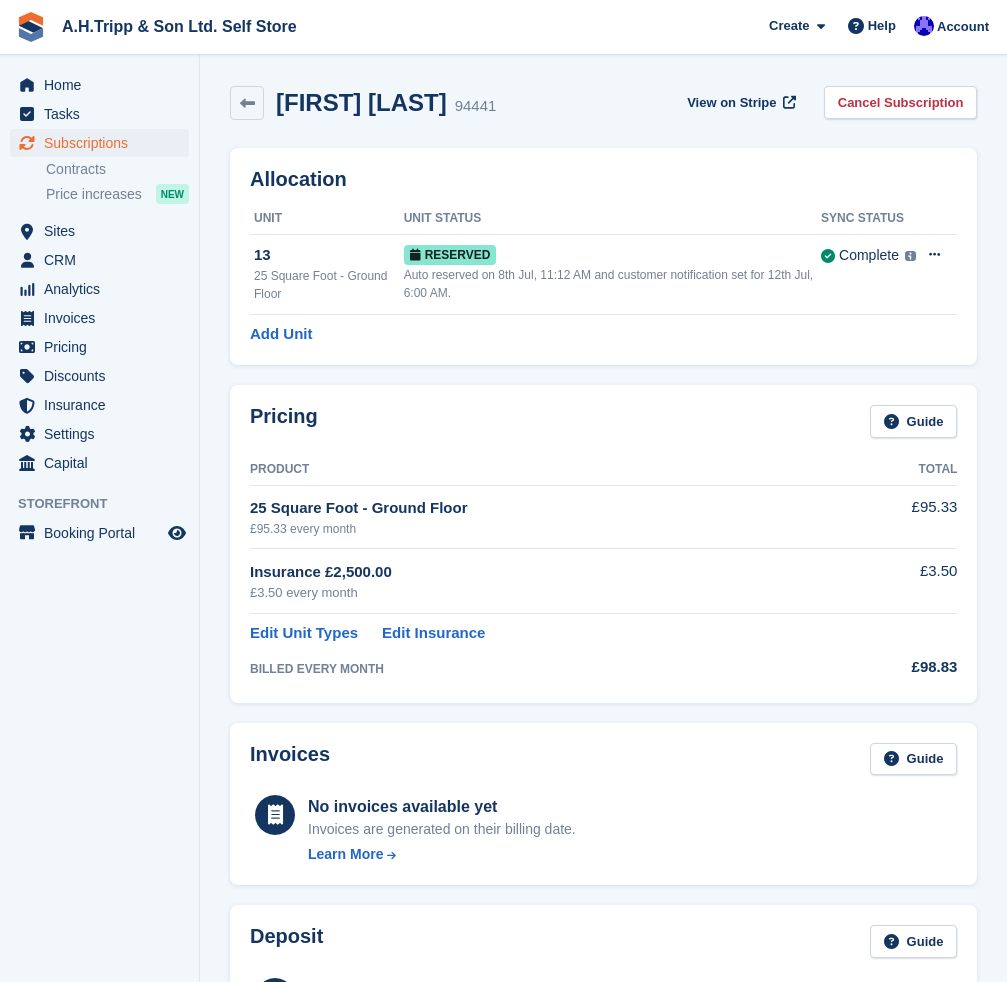 click on "Allocation" at bounding box center (603, 179) 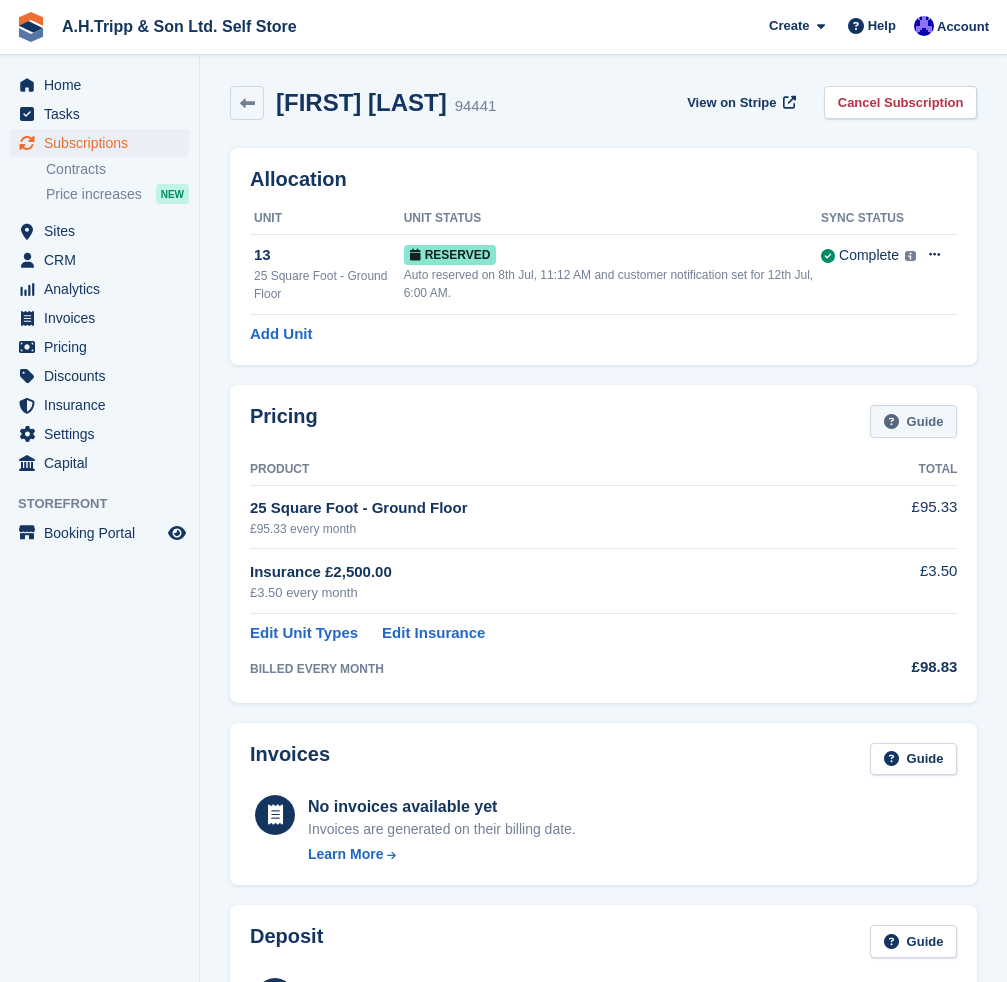 click on "Guide" at bounding box center (914, 421) 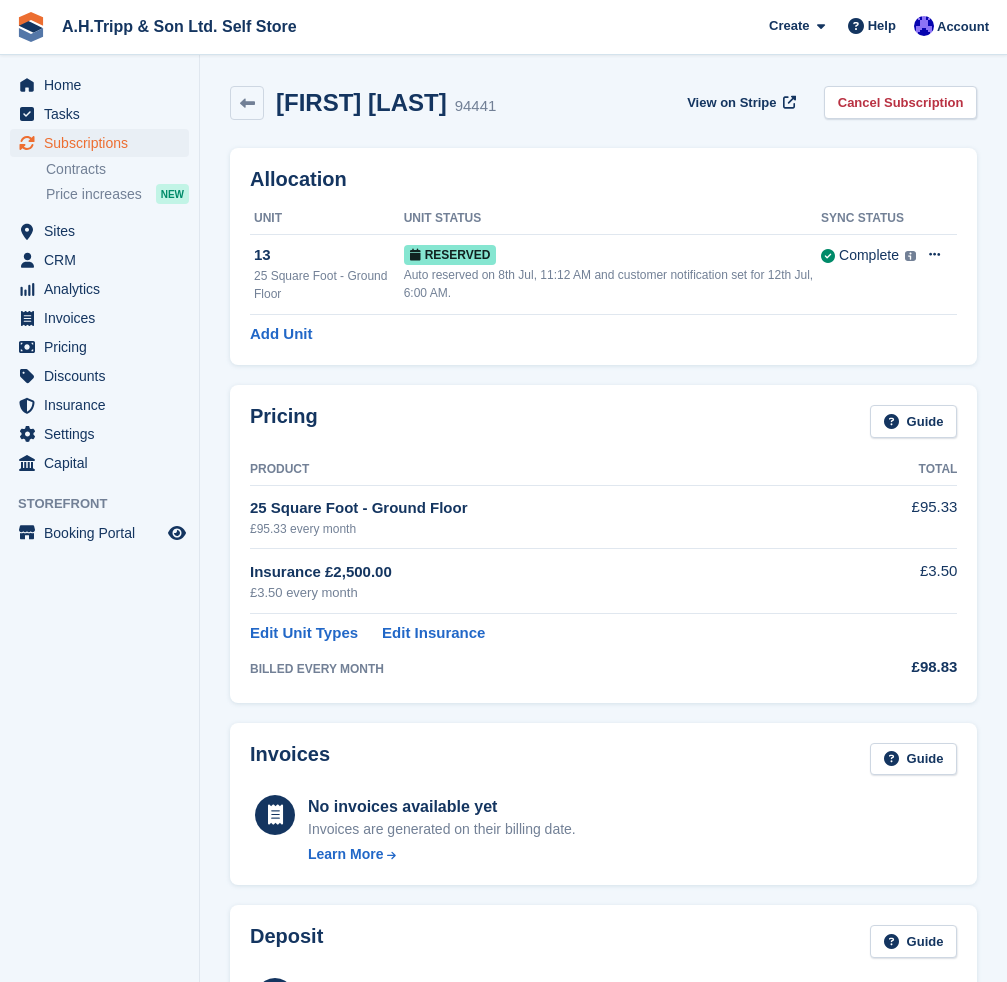 click on "Allocation
Unit
Unit Status
Sync Status
13
25 Square Foot - Ground Floor
Reserved
Auto reserved on [DATE],  11:12 AM and customer notification set for [DATE],   6:00 AM.
Complete
Last synced at  [DATE],  11:13 AM
Learn more →
Add Unit" at bounding box center [603, 256] 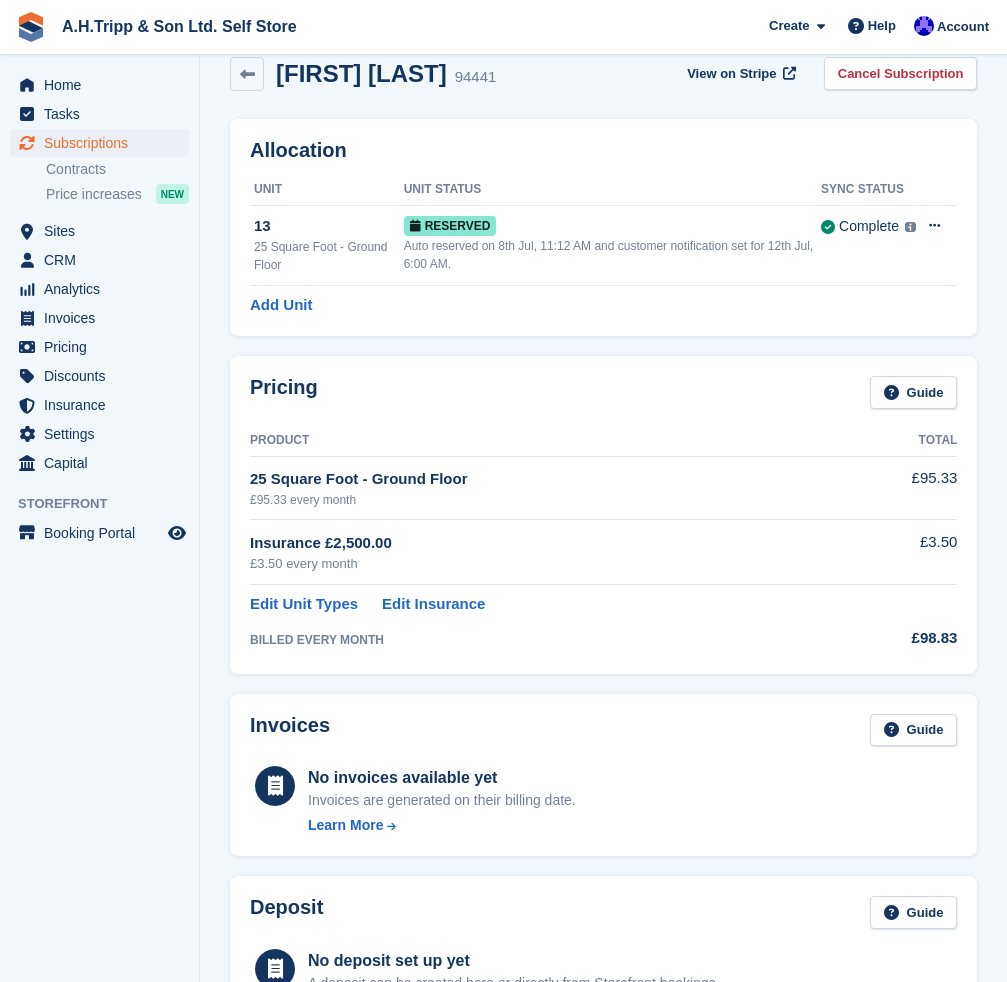 scroll, scrollTop: 0, scrollLeft: 0, axis: both 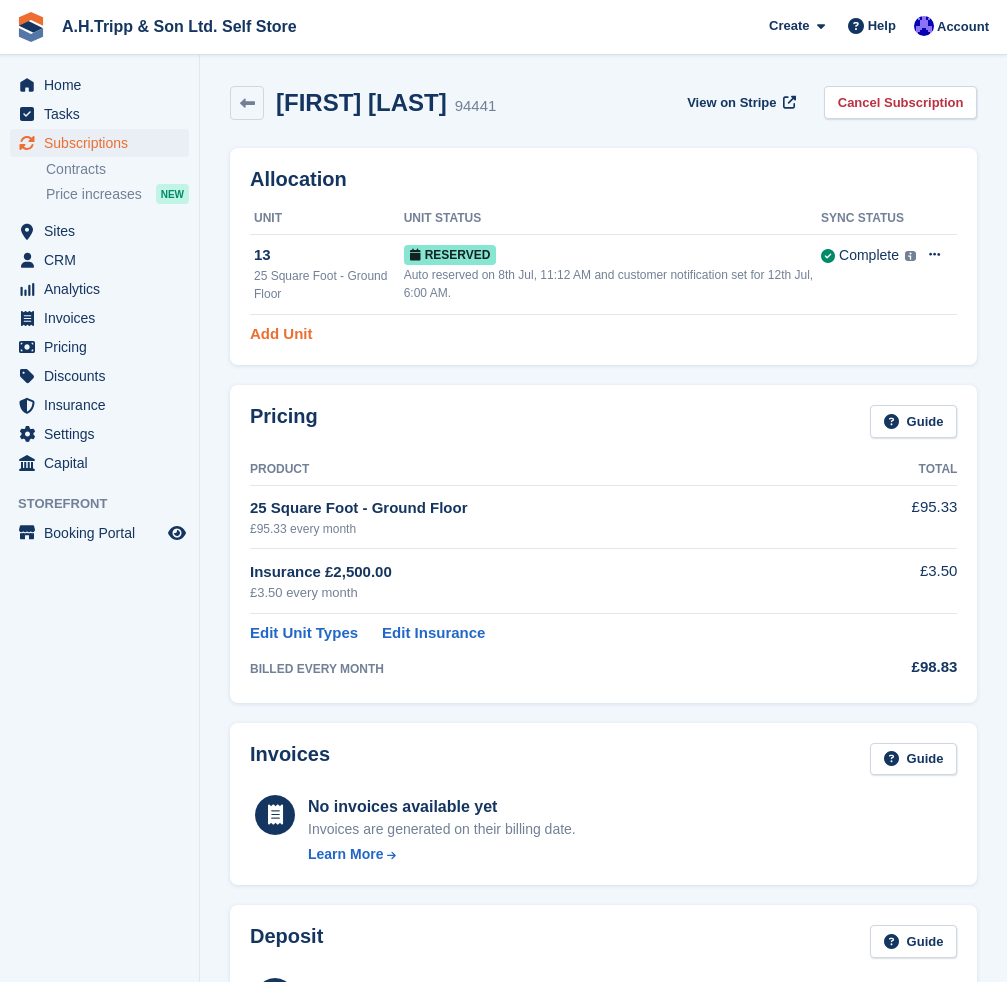 click on "Add Unit" at bounding box center (281, 334) 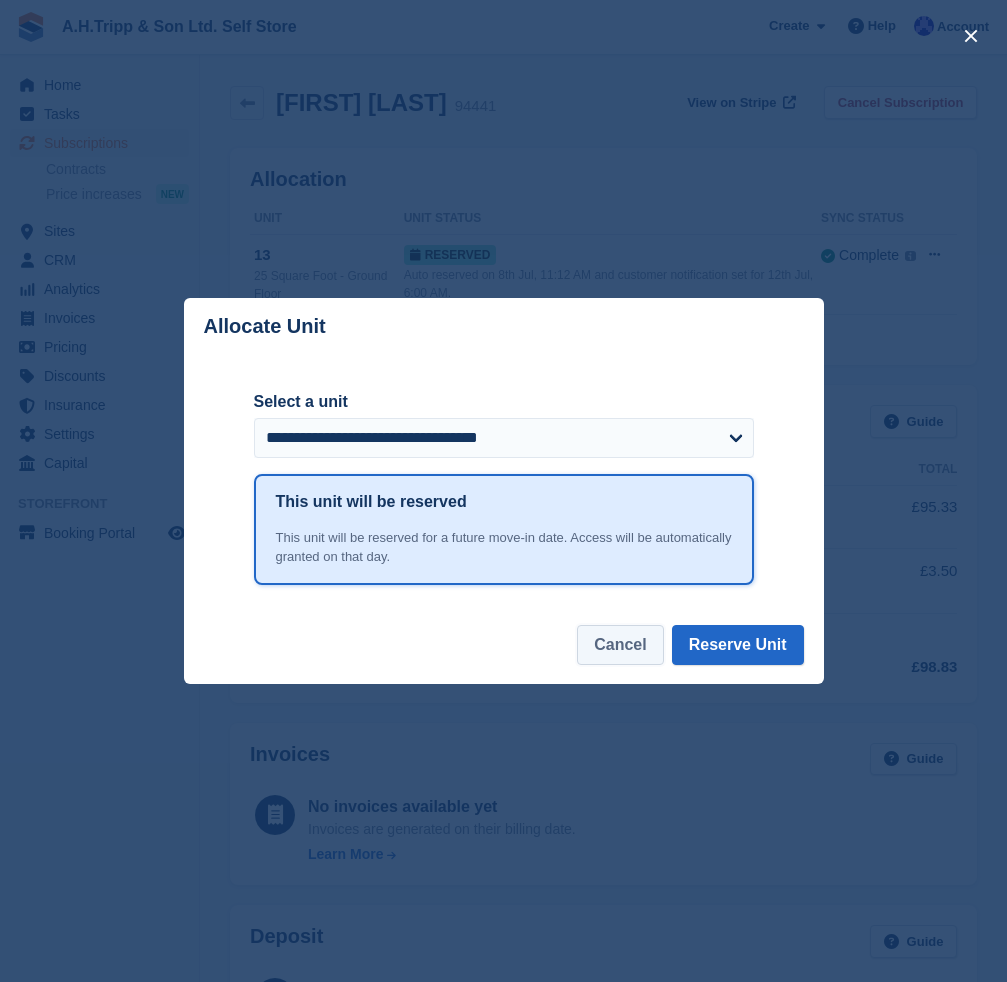 click on "Cancel" at bounding box center [620, 645] 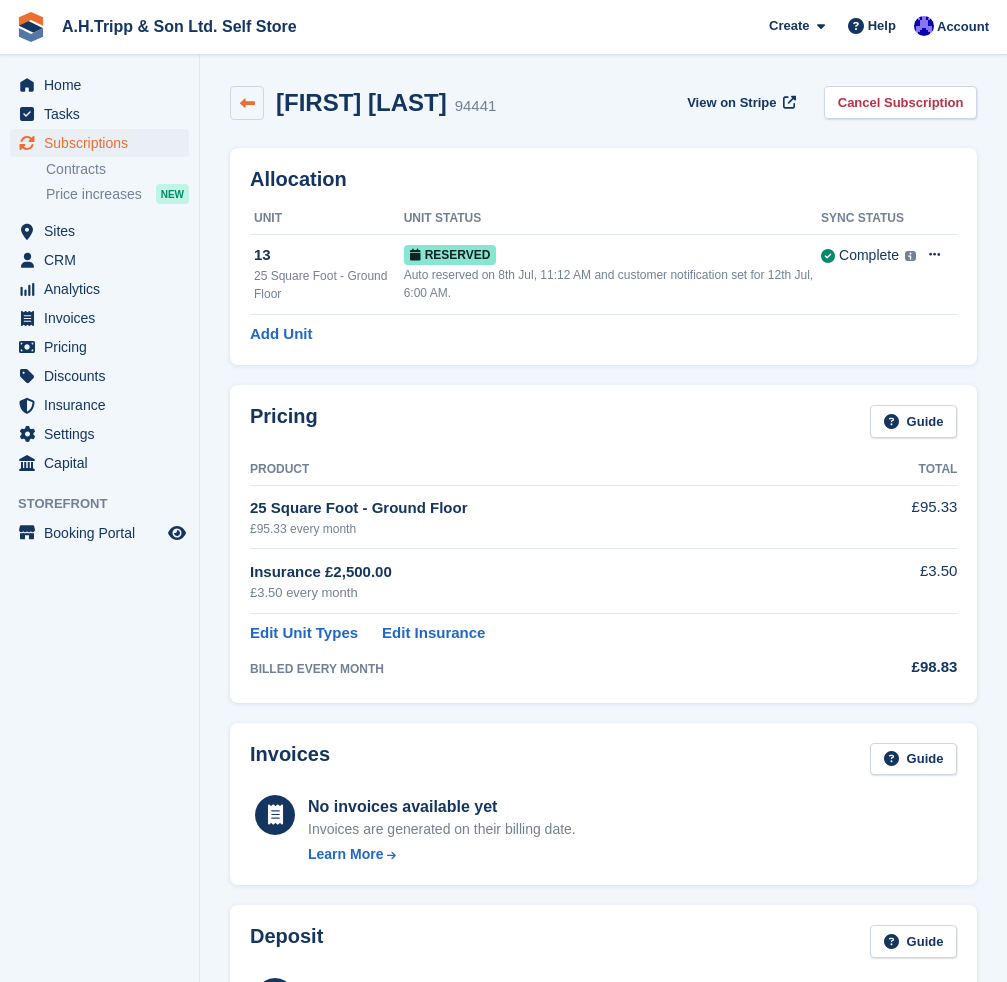 click at bounding box center [247, 103] 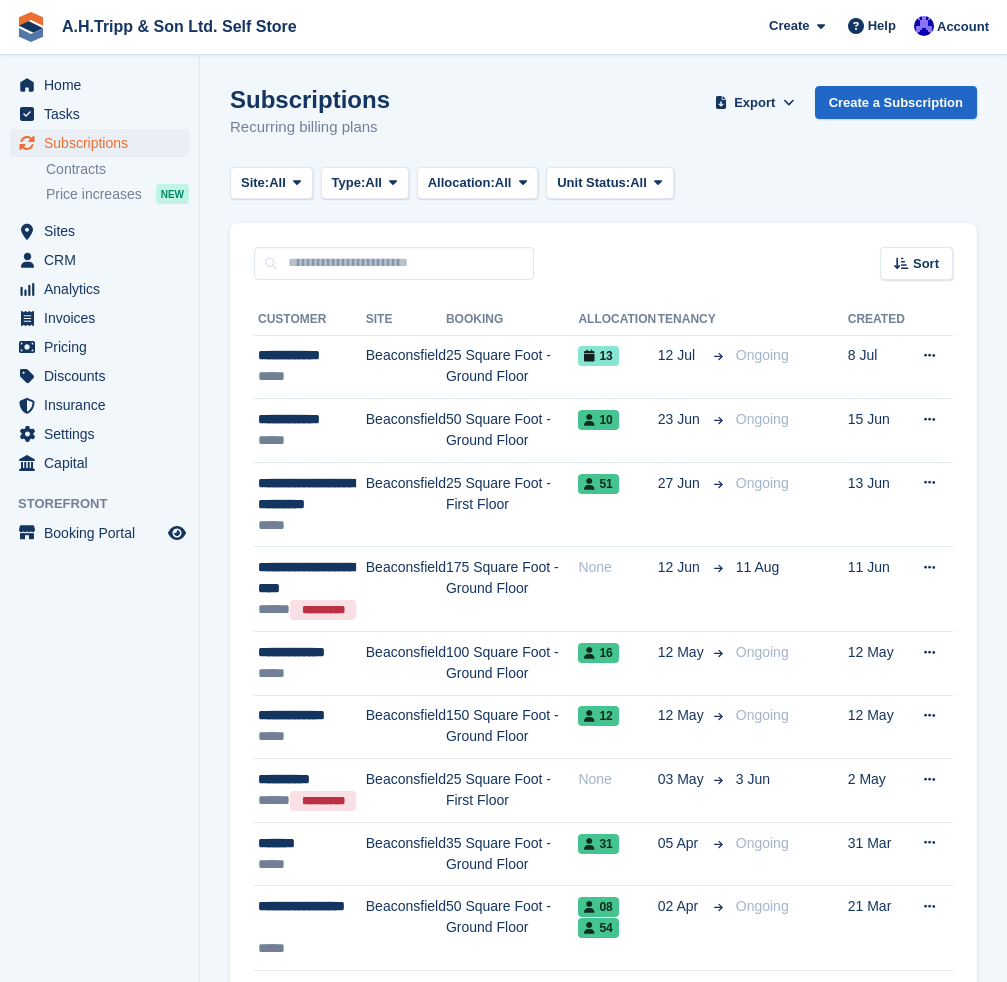 click on "Site:
All
All
[LOCATION]
[LOCATION]
Type:
All
All
Upcoming
Previous
Active
Ending
Allocation:
All
All
Allocated
Unallocated
Unit Status:
All
All
Occupied
Overlocked
Repossessed
Reserved" at bounding box center (603, 183) 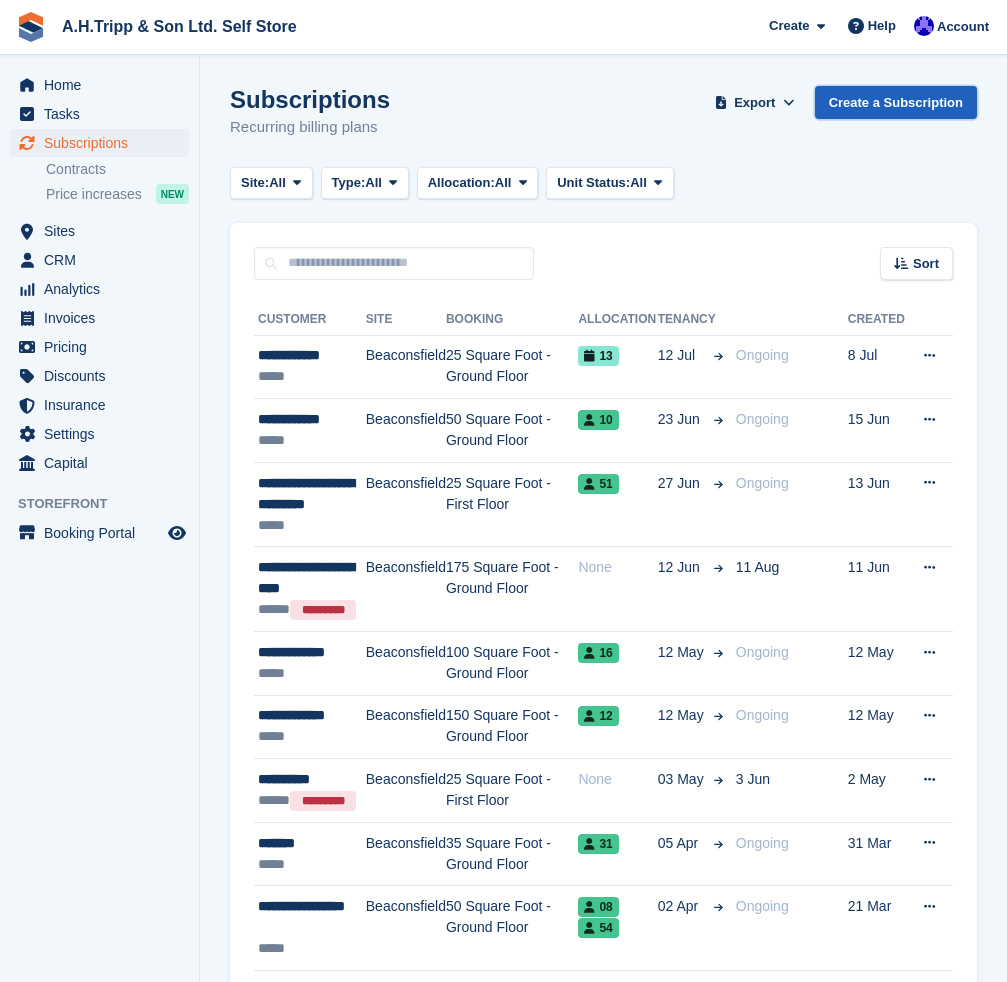 click on "Create a Subscription" at bounding box center [896, 102] 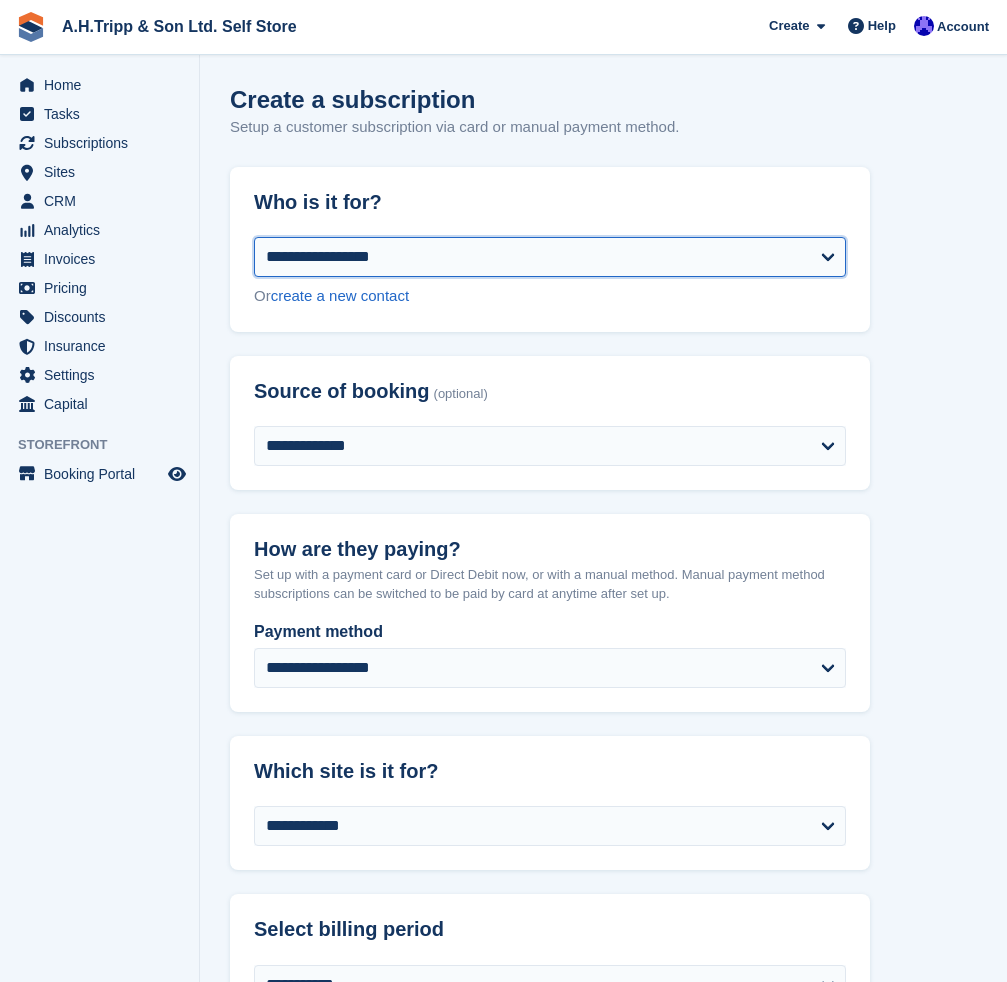 click on "**********" at bounding box center (550, 257) 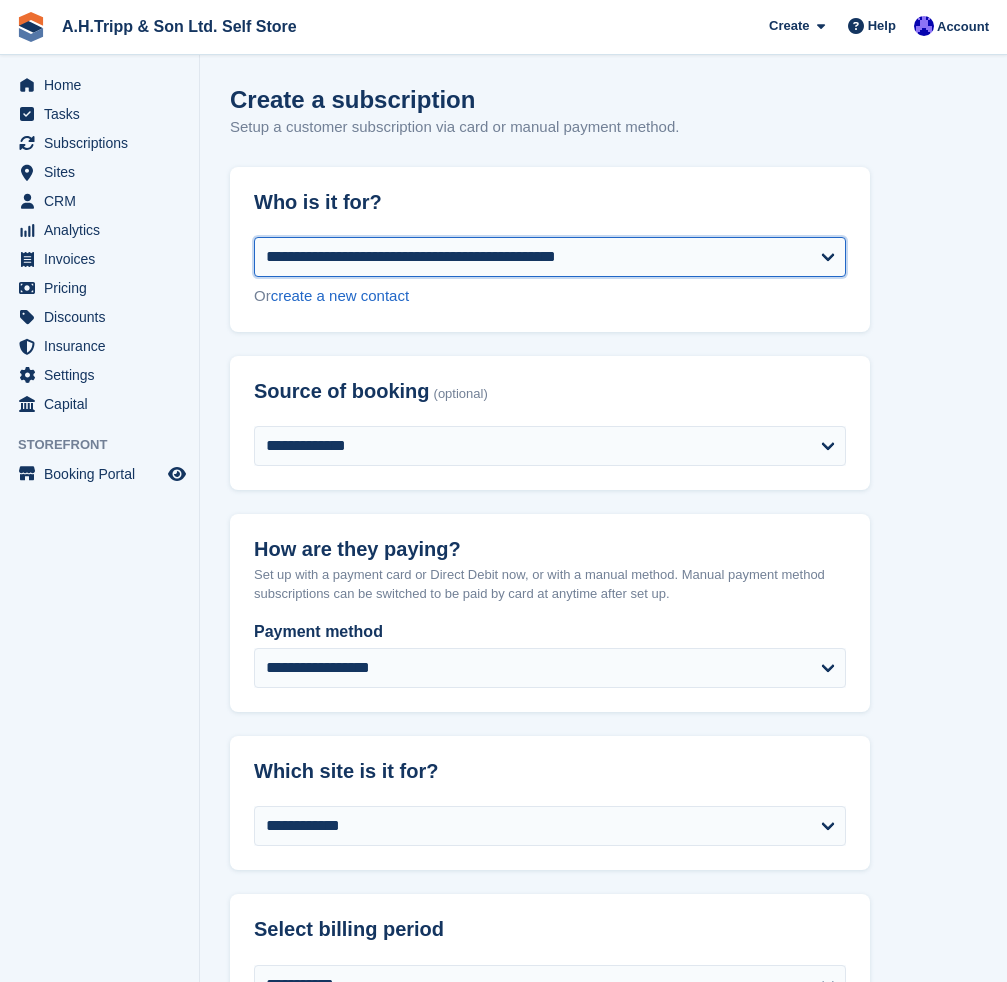 click on "**********" at bounding box center [550, 257] 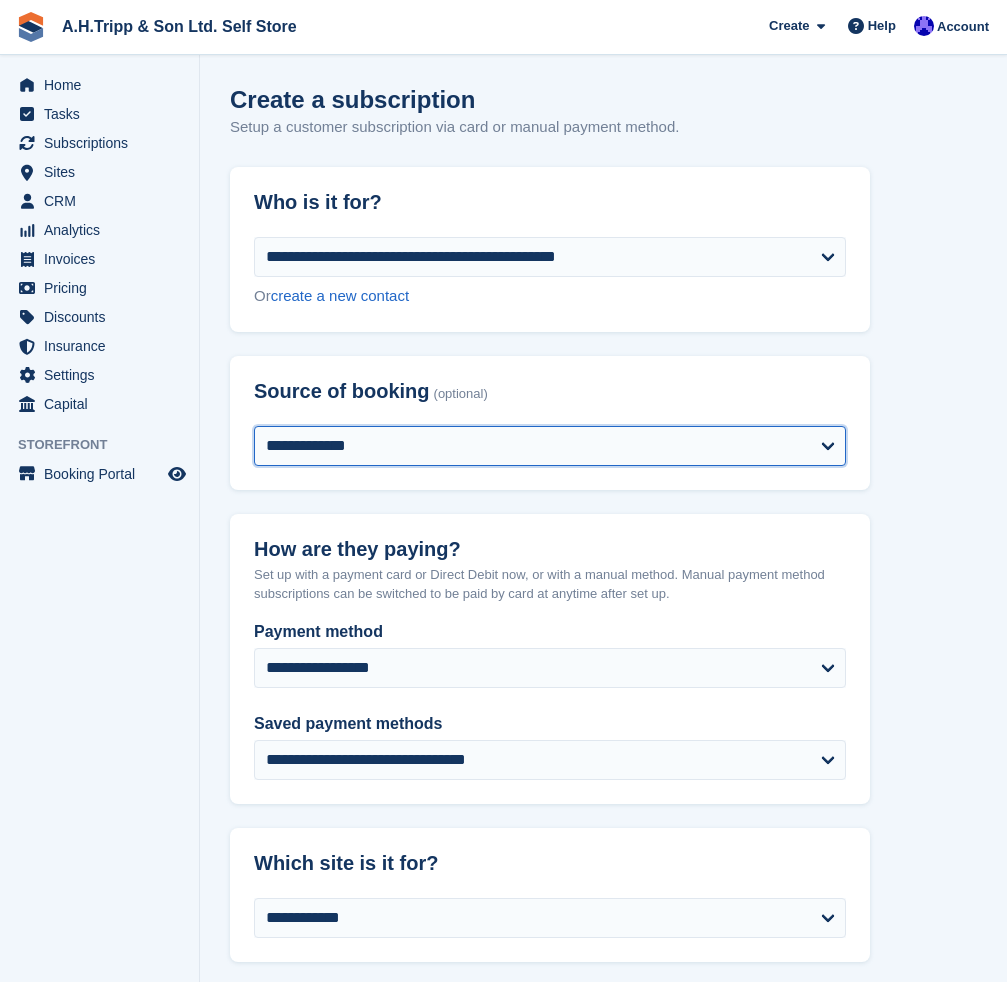 click on "**********" at bounding box center [550, 446] 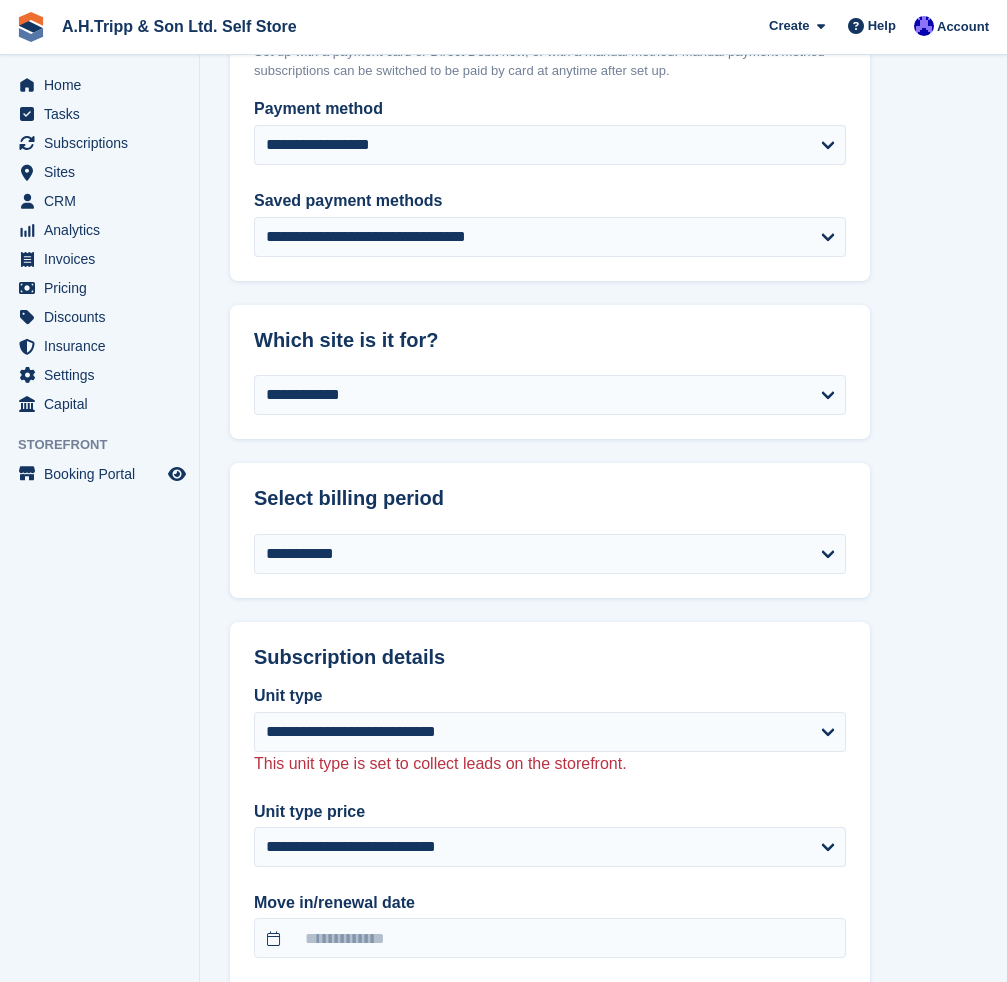 scroll, scrollTop: 600, scrollLeft: 0, axis: vertical 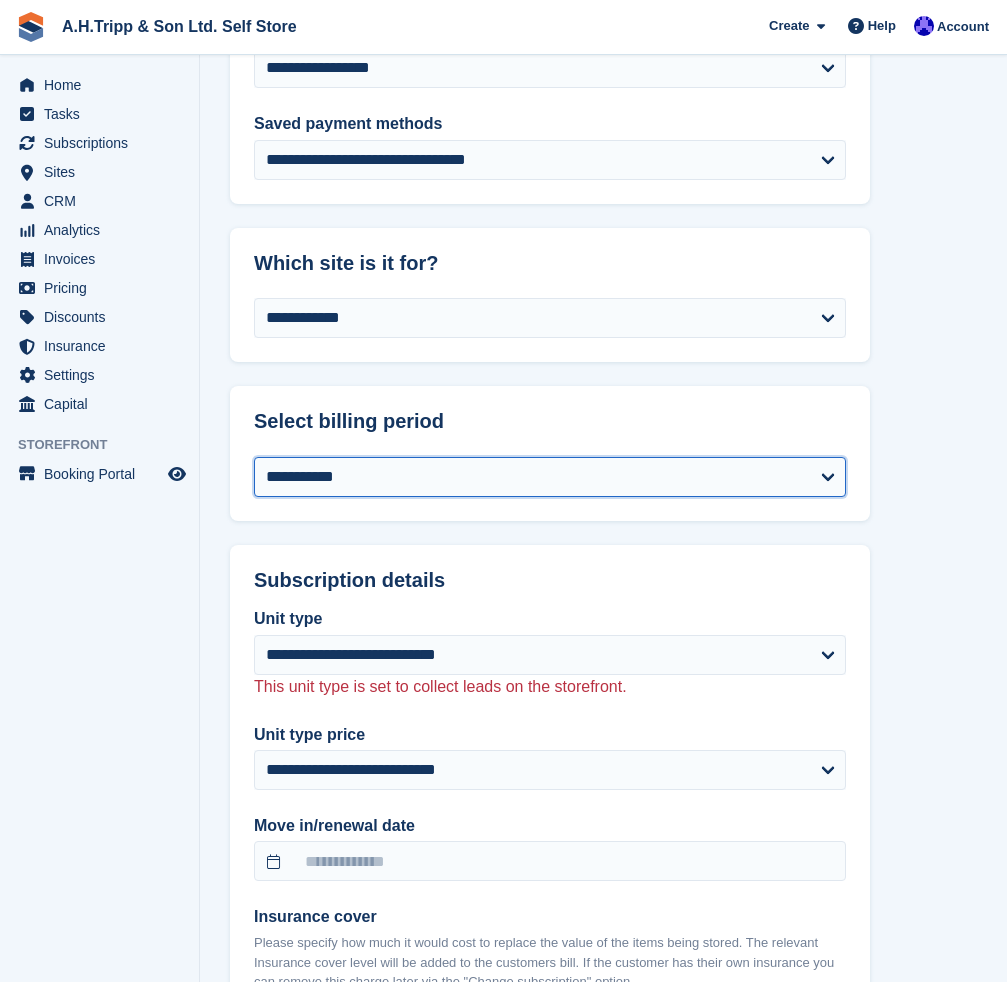 click on "**********" at bounding box center (550, 477) 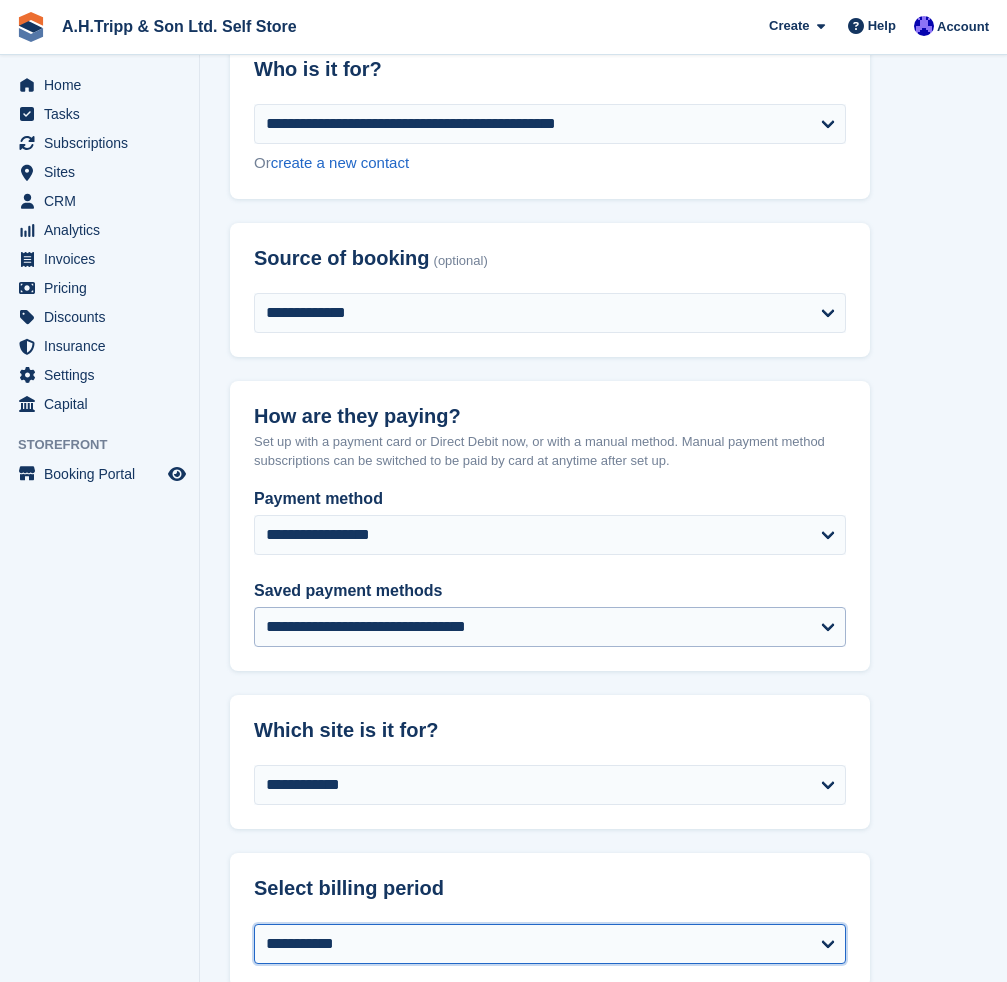 scroll, scrollTop: 0, scrollLeft: 0, axis: both 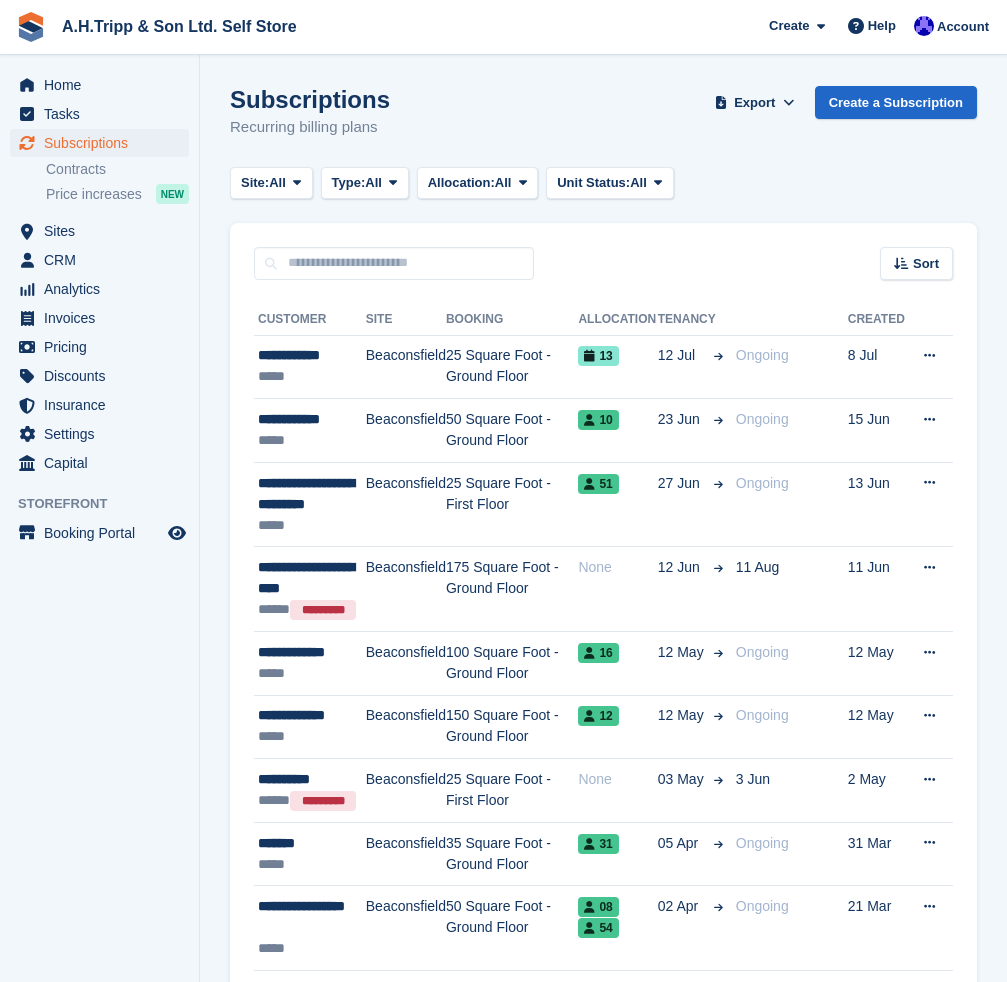 click on "Subscriptions
Recurring billing plans
Export
Export Subscriptions
Export a CSV of all Subscriptions which match the current filters.
Please allow time for large exports.
Start Export
Create a Subscription
Site:
All
All
[LOCATION]
[LOCATION]
Type:
All
All
Upcoming
Previous
Active
Ending
All" at bounding box center [603, 1964] 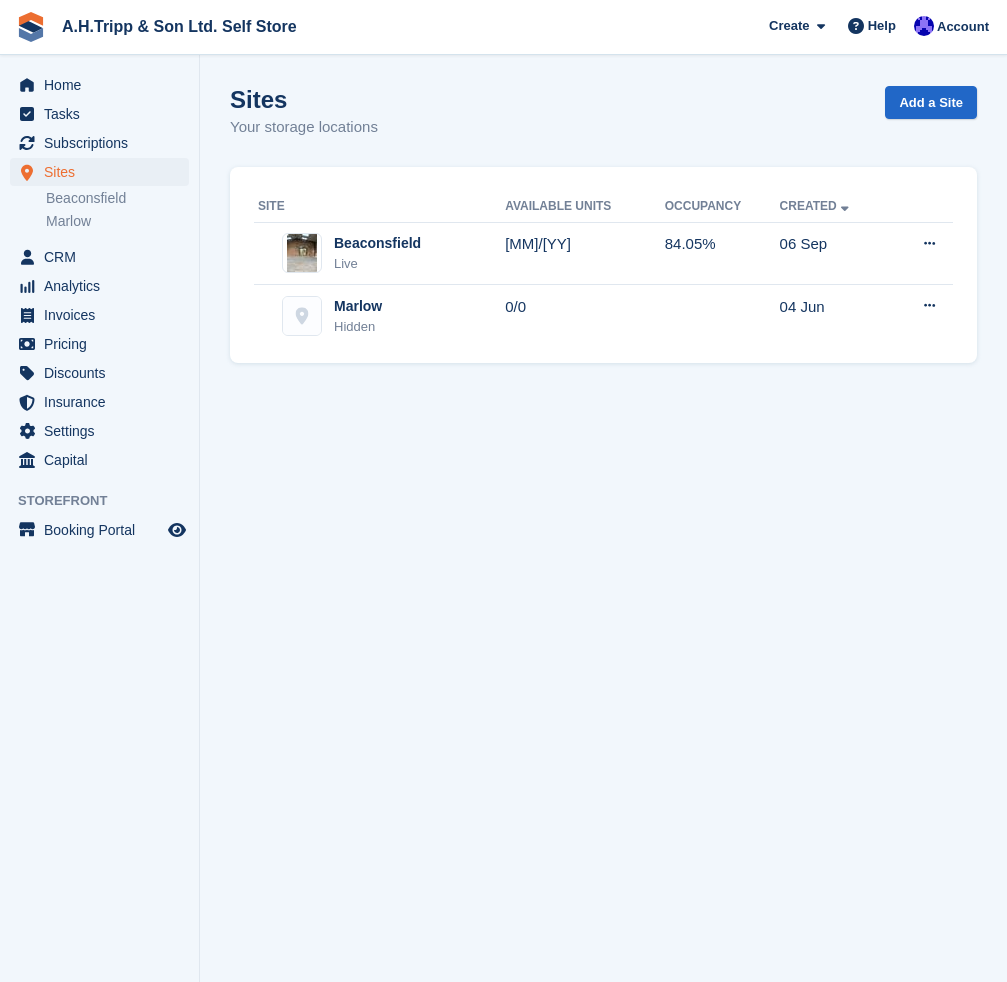 scroll, scrollTop: 0, scrollLeft: 0, axis: both 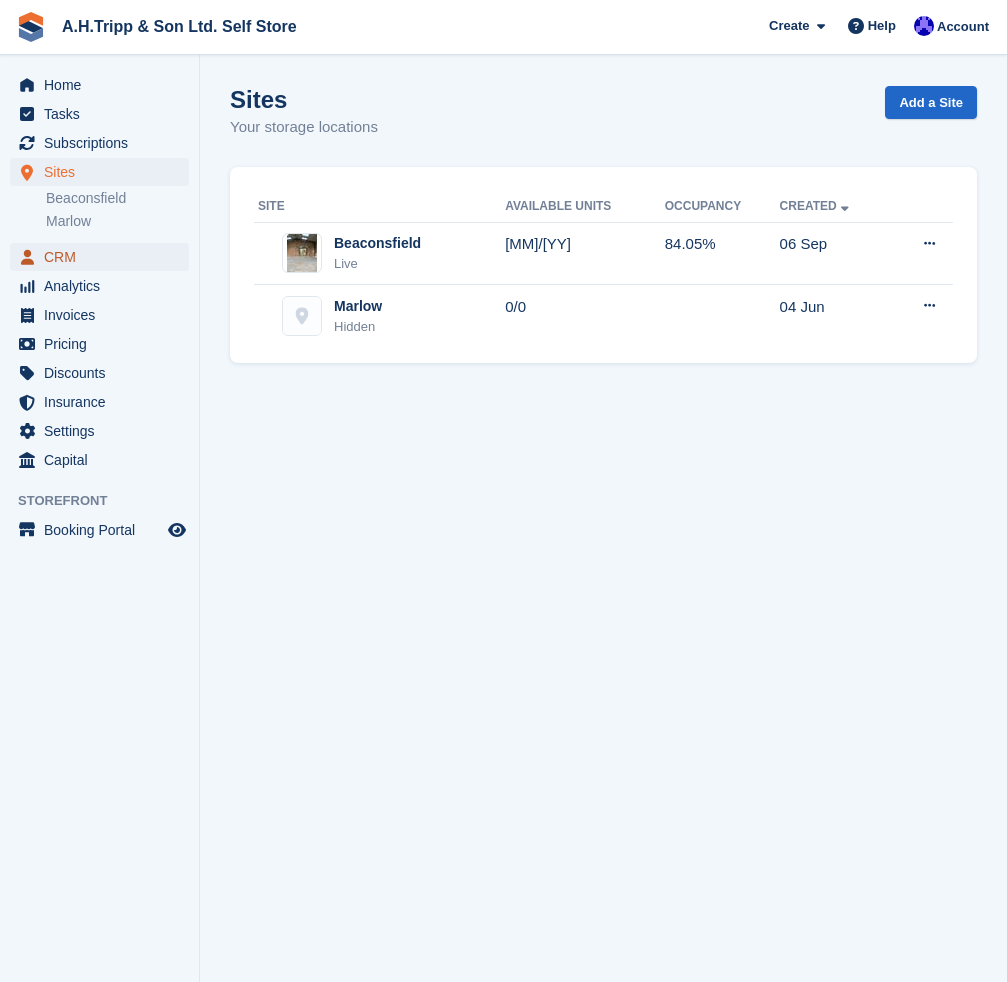 click on "CRM" at bounding box center [104, 257] 